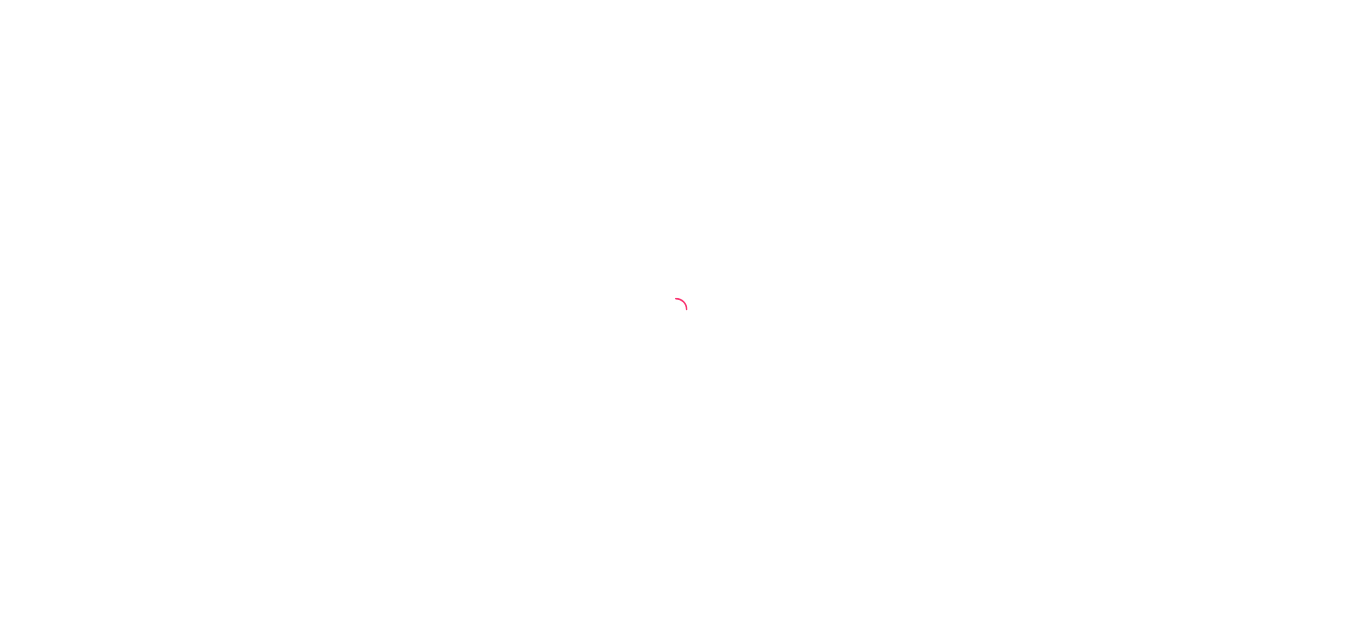 scroll, scrollTop: 0, scrollLeft: 0, axis: both 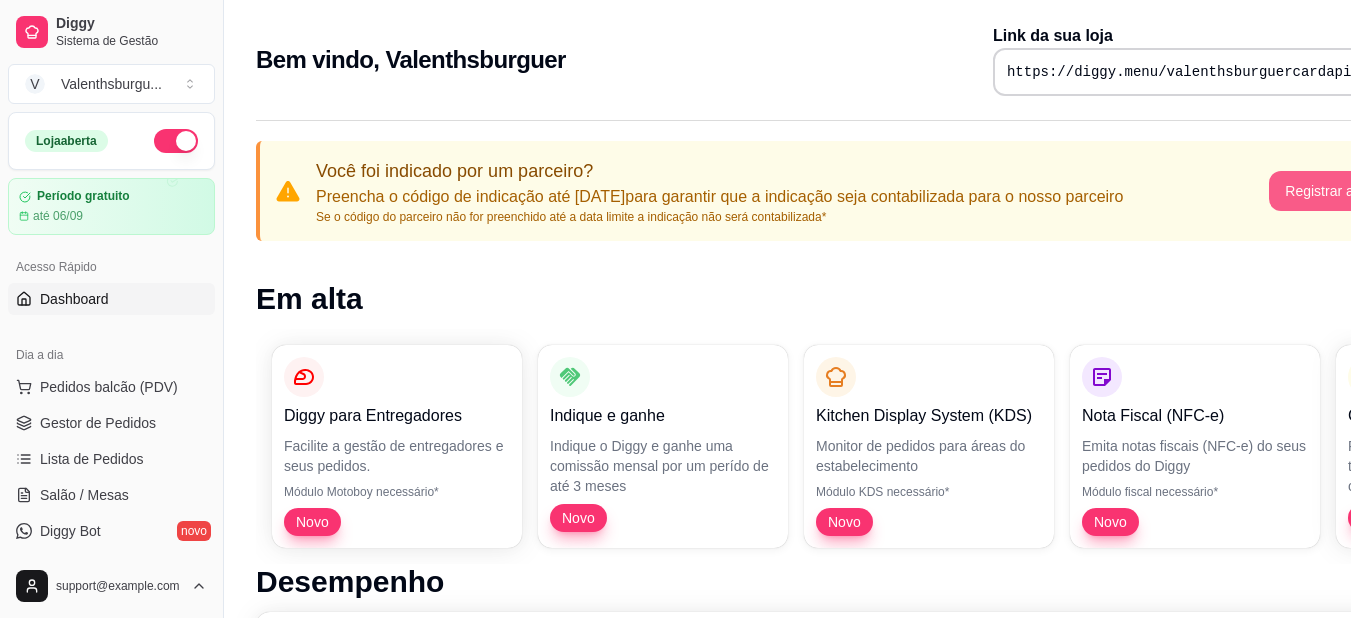 click on "Registrar agora" at bounding box center (1333, 191) 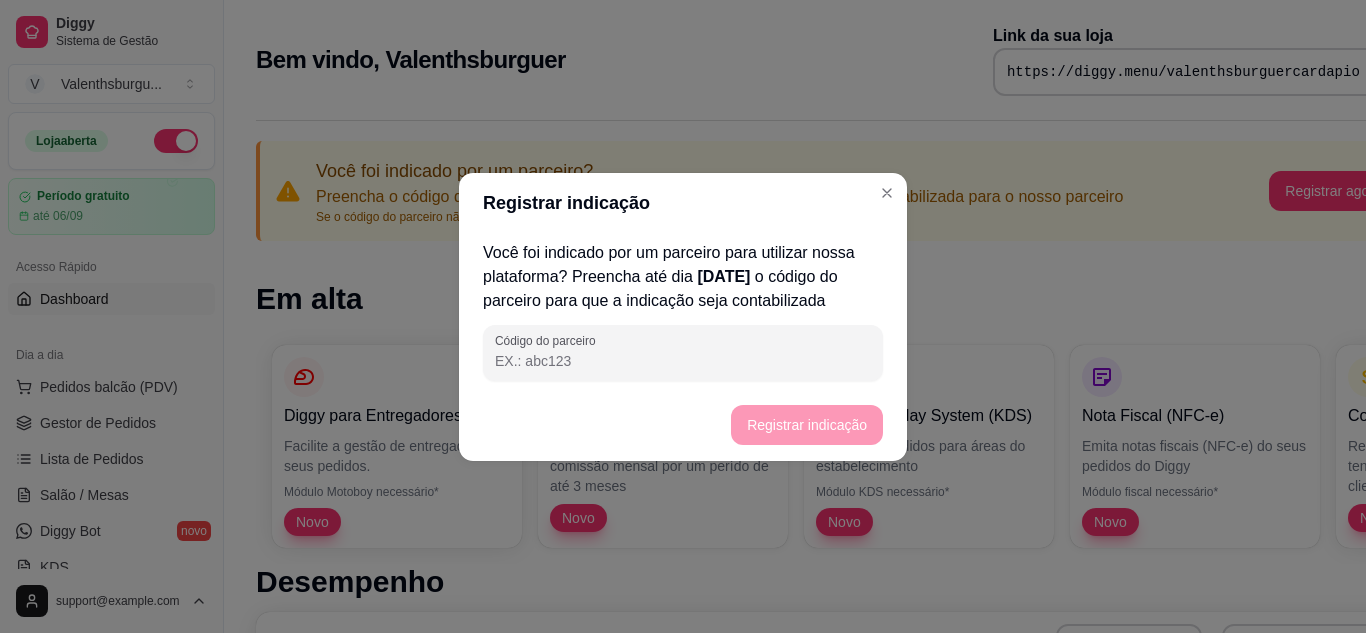click on "Código do parceiro" at bounding box center [683, 361] 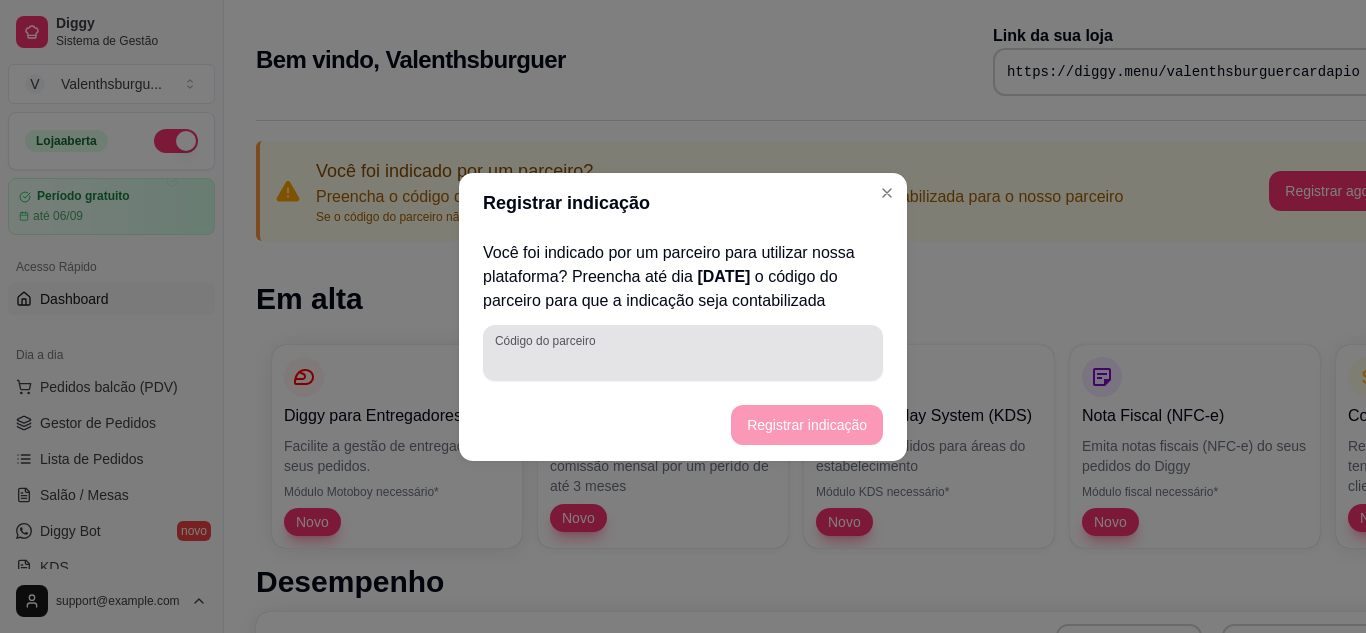 click at bounding box center (683, 353) 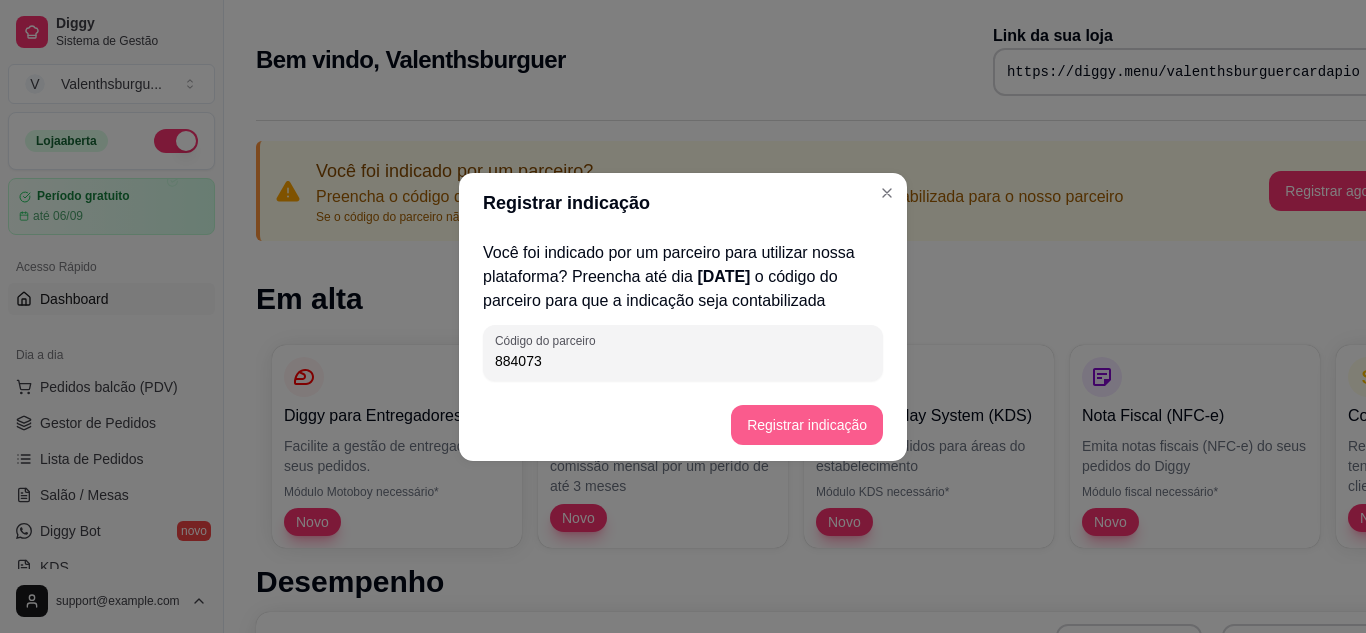 click on "Registrar indicação" at bounding box center (807, 425) 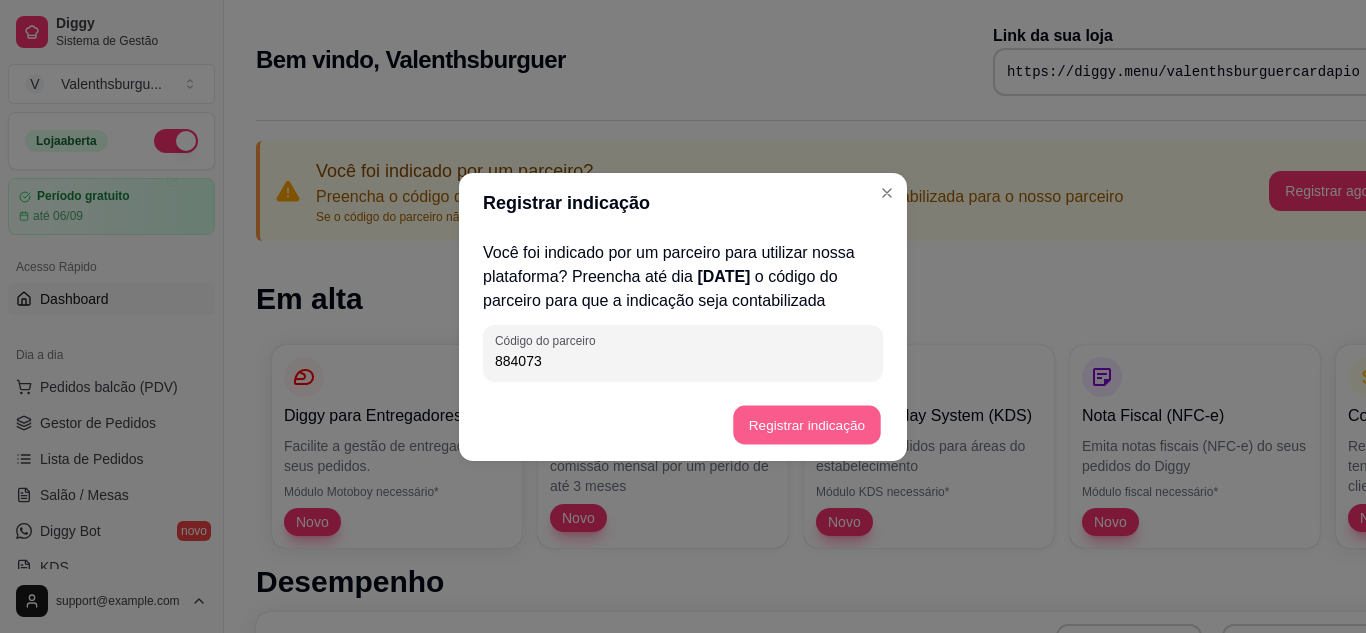 click on "Registrar indicação" at bounding box center [806, 424] 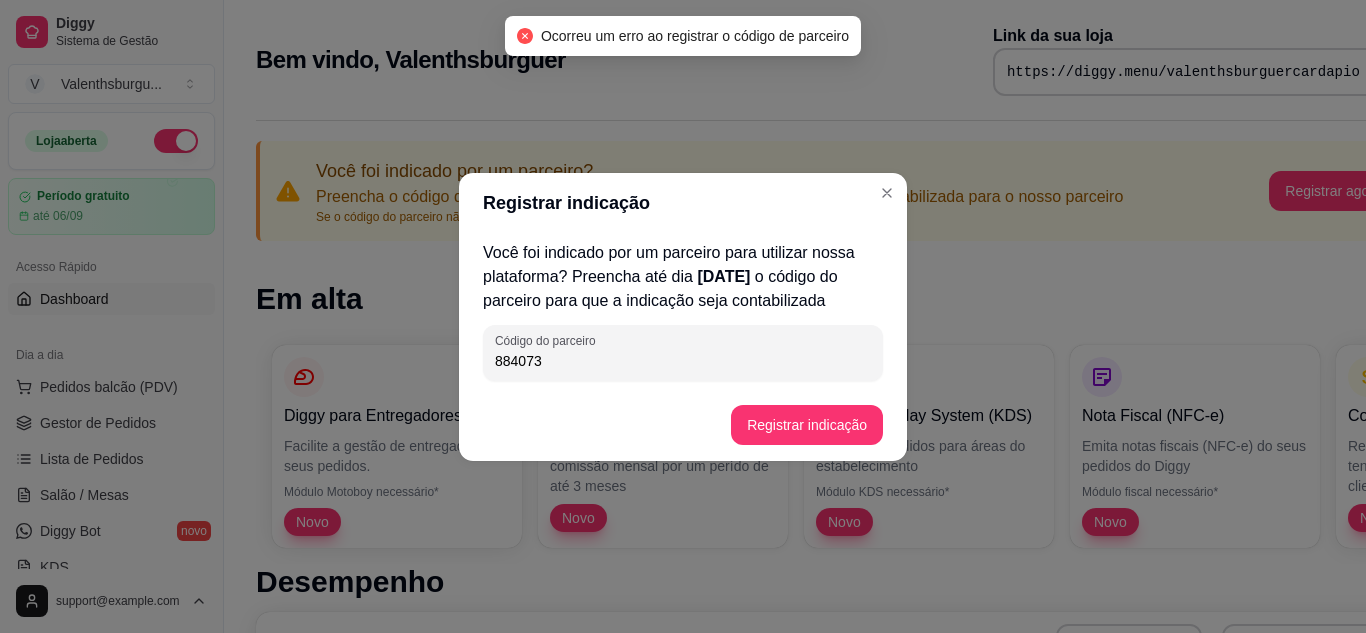 click on "884073" at bounding box center (683, 361) 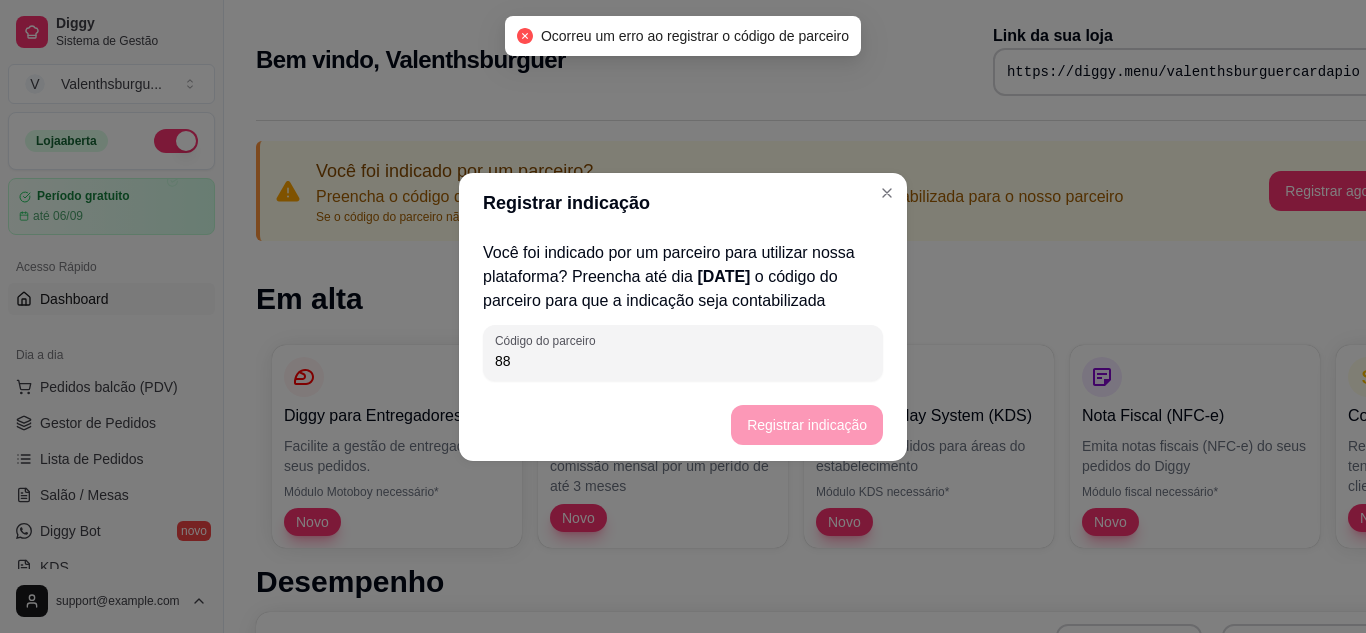 type on "8" 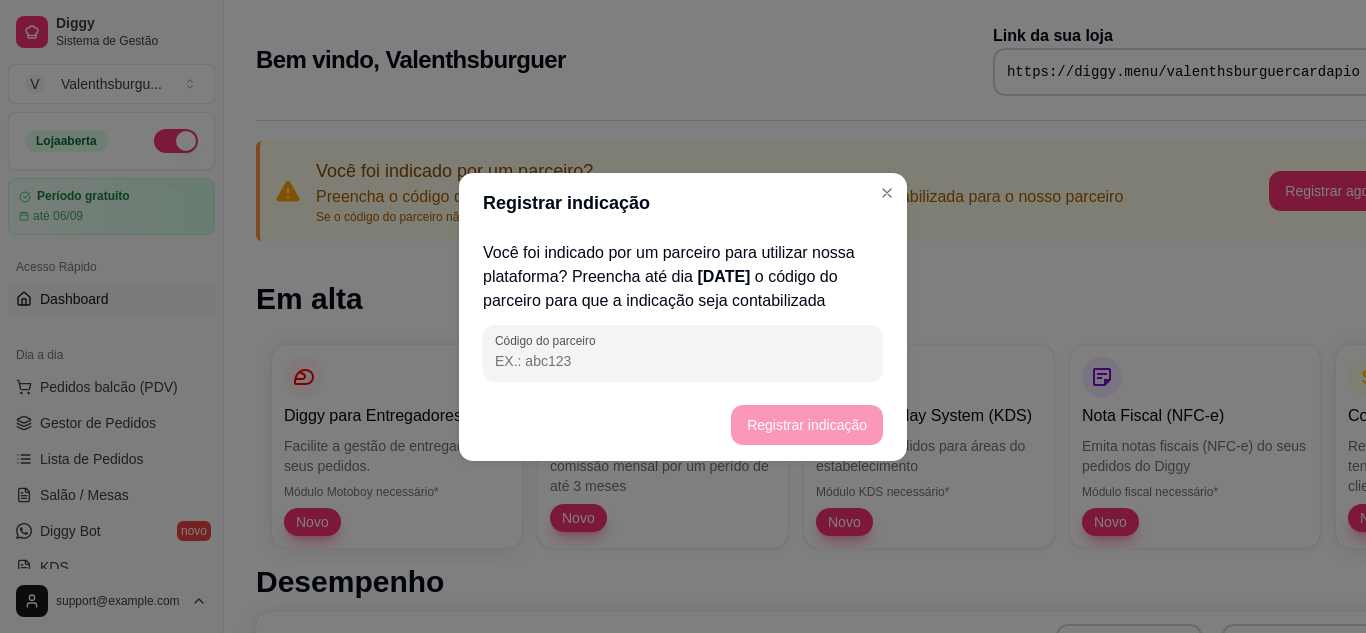 click on "Código do parceiro" at bounding box center (683, 361) 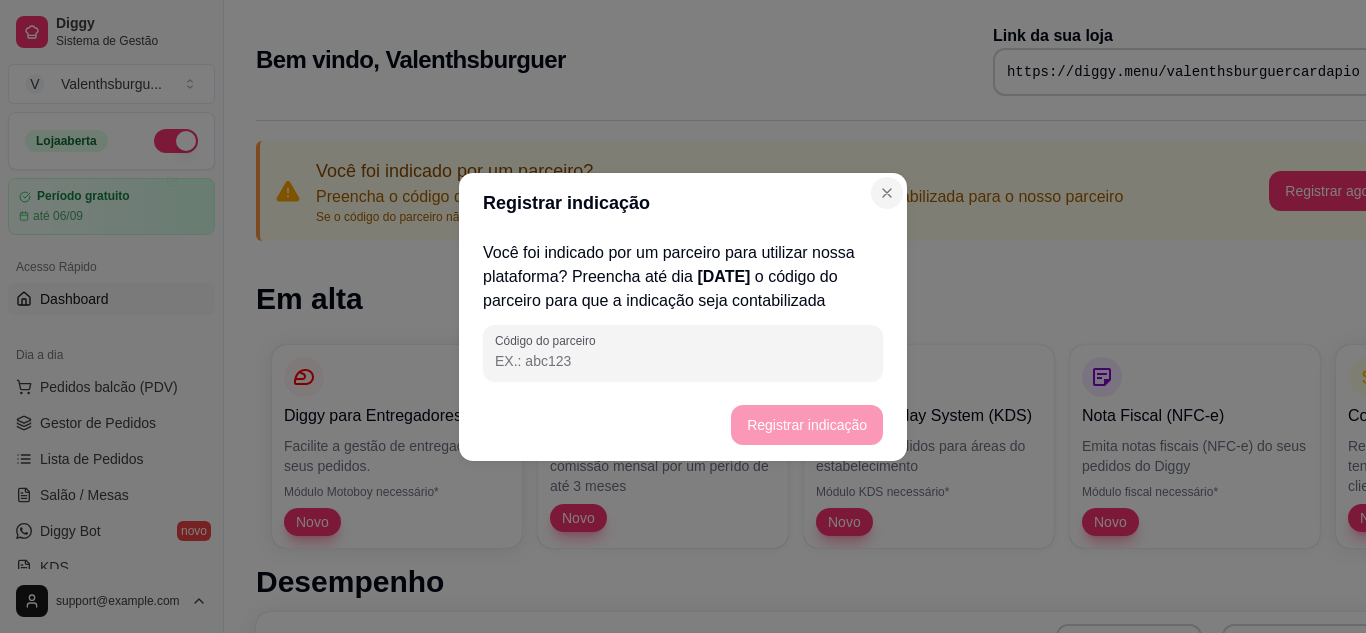 type 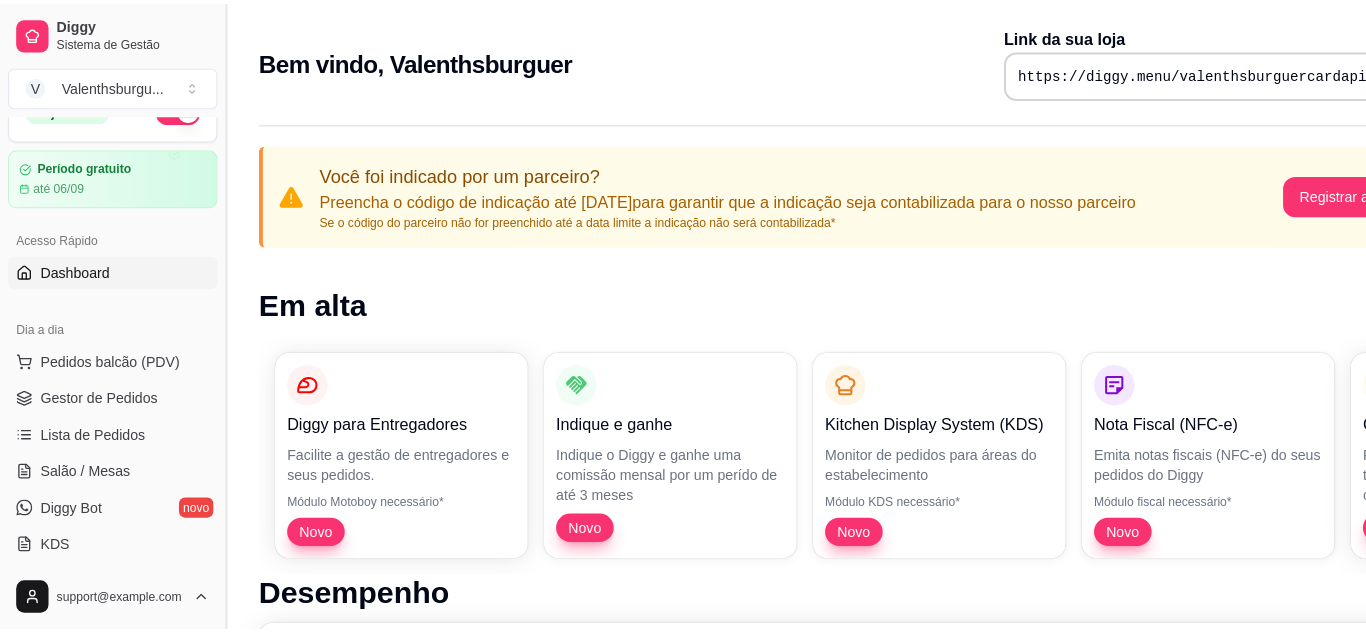 scroll, scrollTop: 30, scrollLeft: 0, axis: vertical 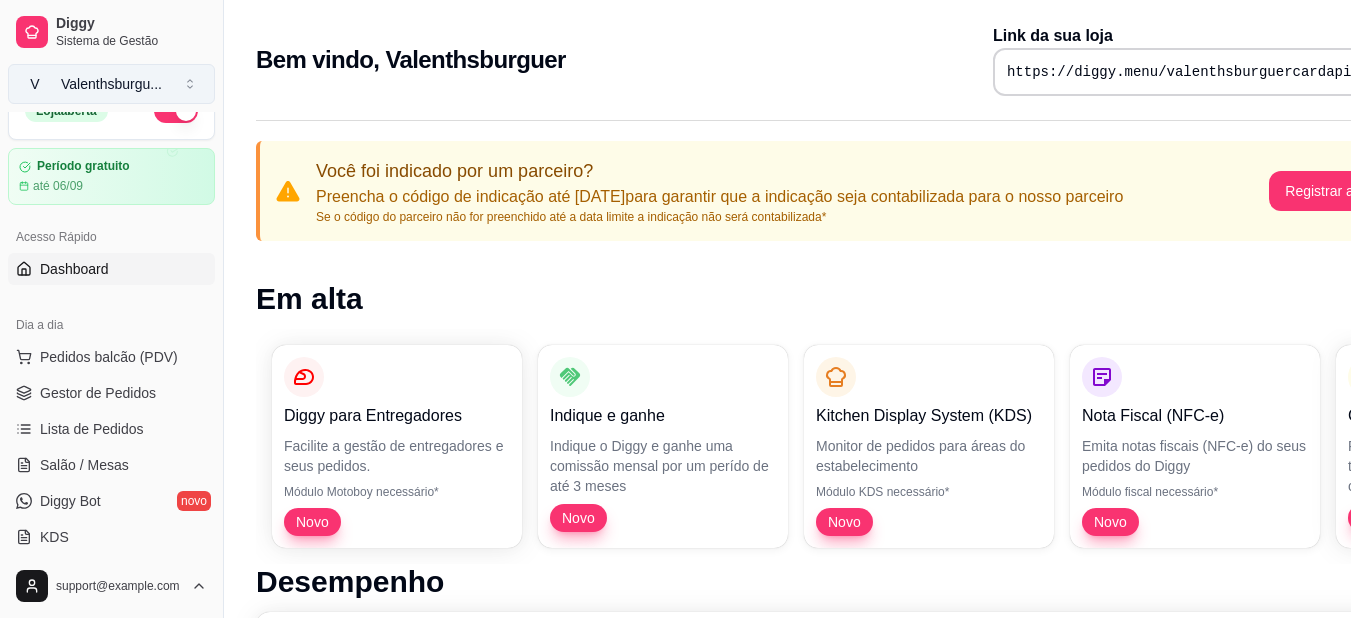 click on "Valenthsburgu ..." at bounding box center [111, 84] 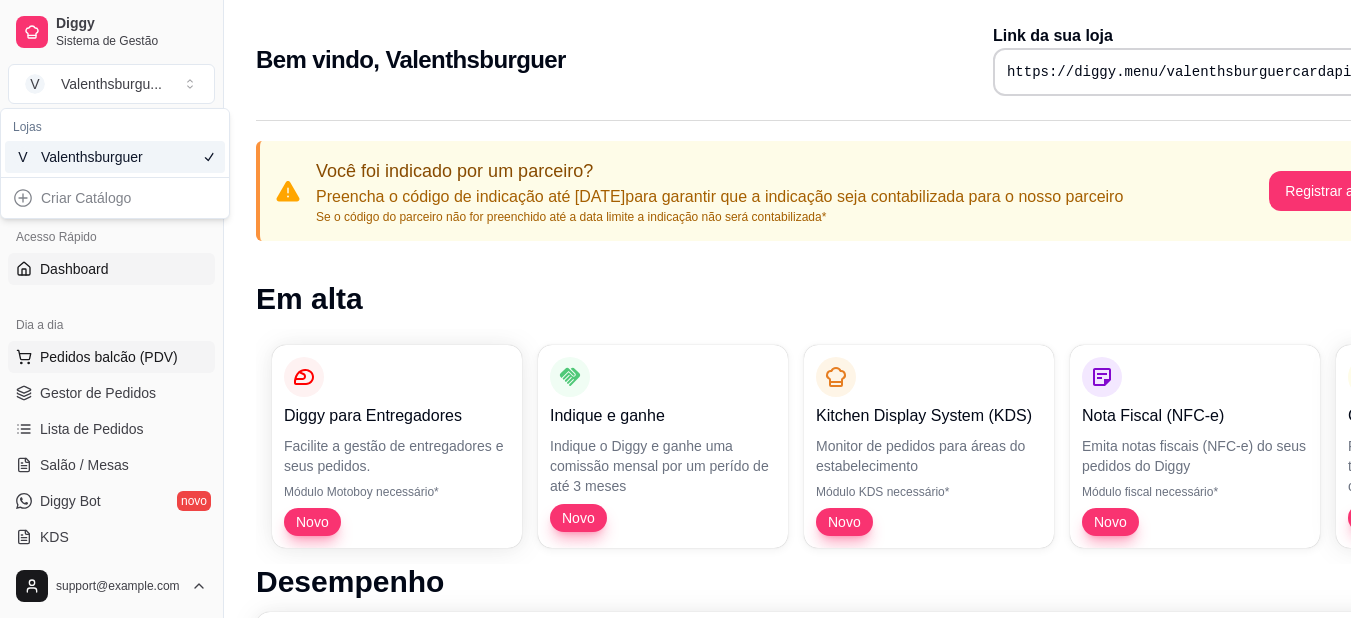 click on "Pedidos balcão (PDV)" at bounding box center (111, 357) 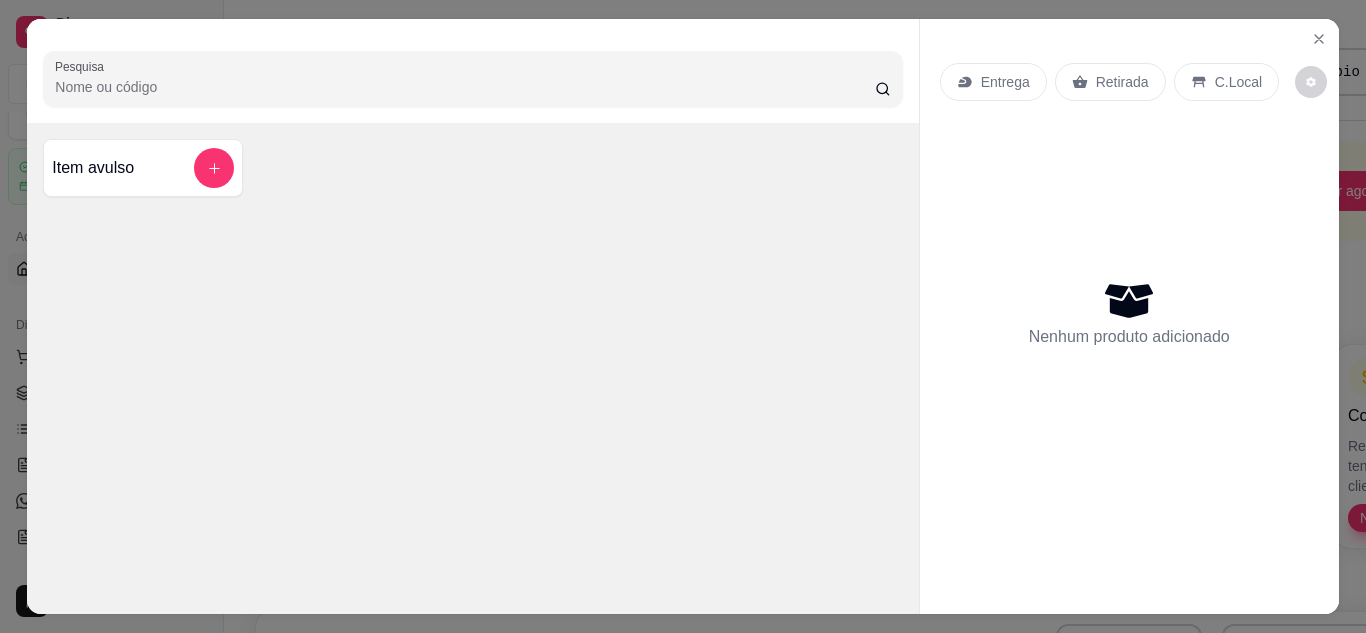 click on "Entrega" at bounding box center [993, 82] 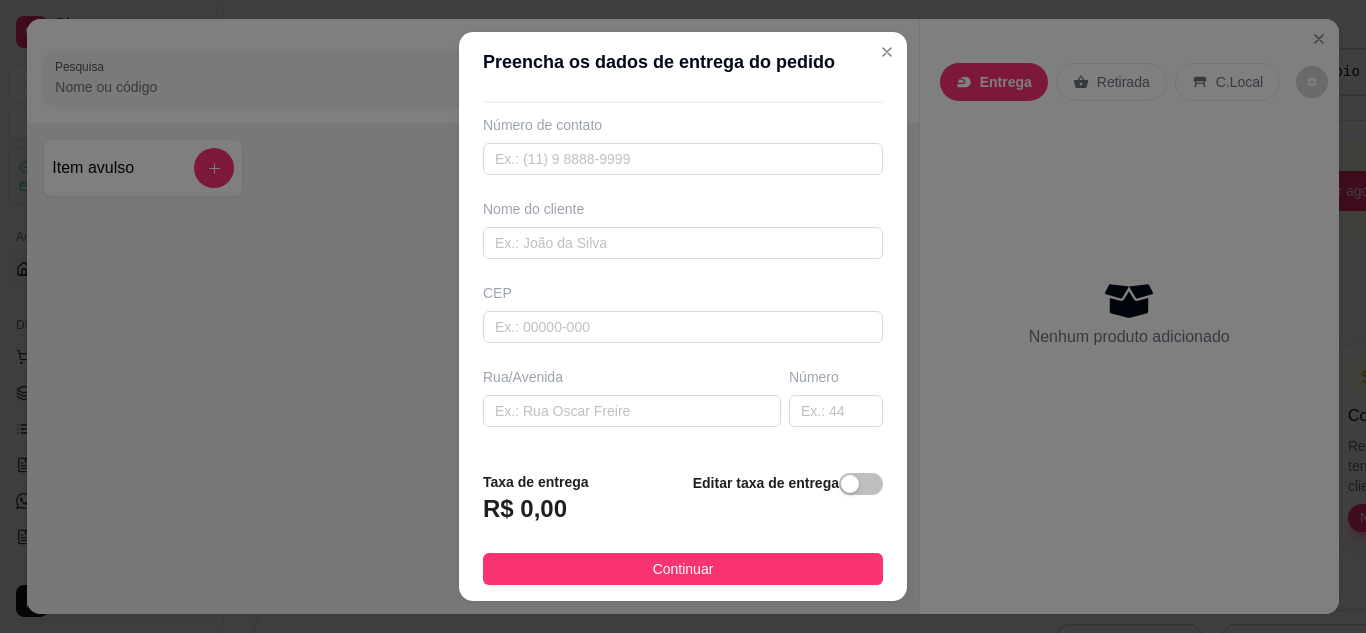 scroll, scrollTop: 87, scrollLeft: 0, axis: vertical 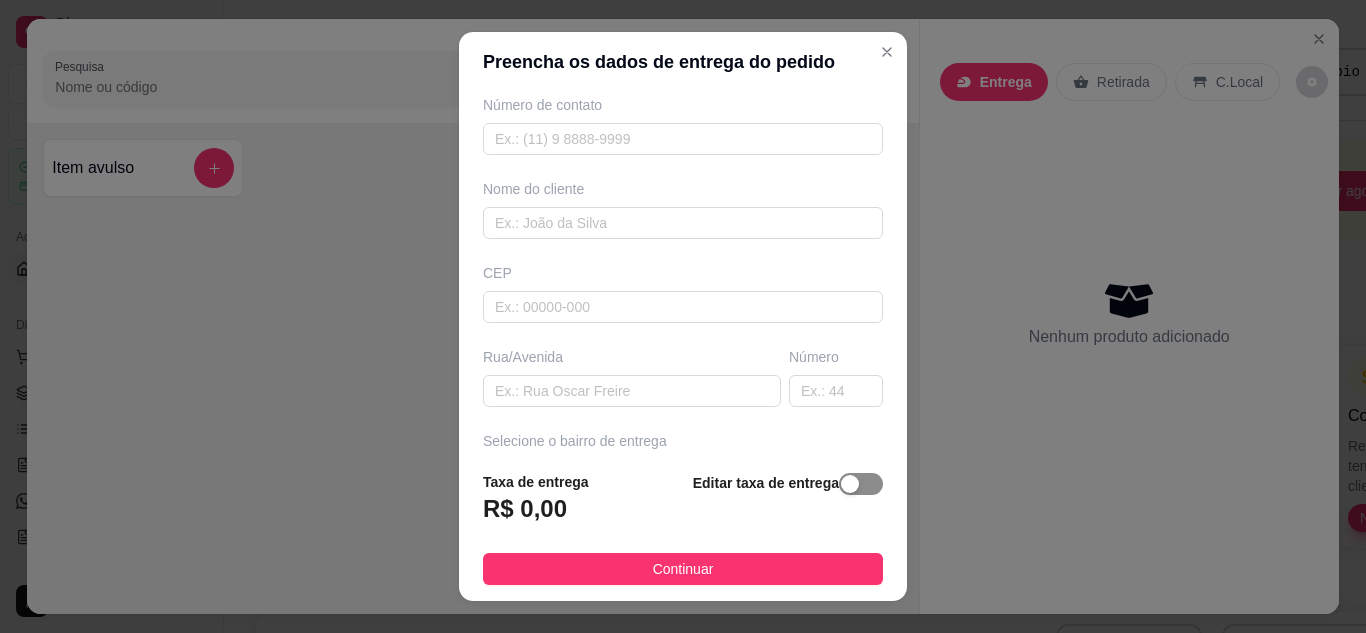 click at bounding box center [850, 484] 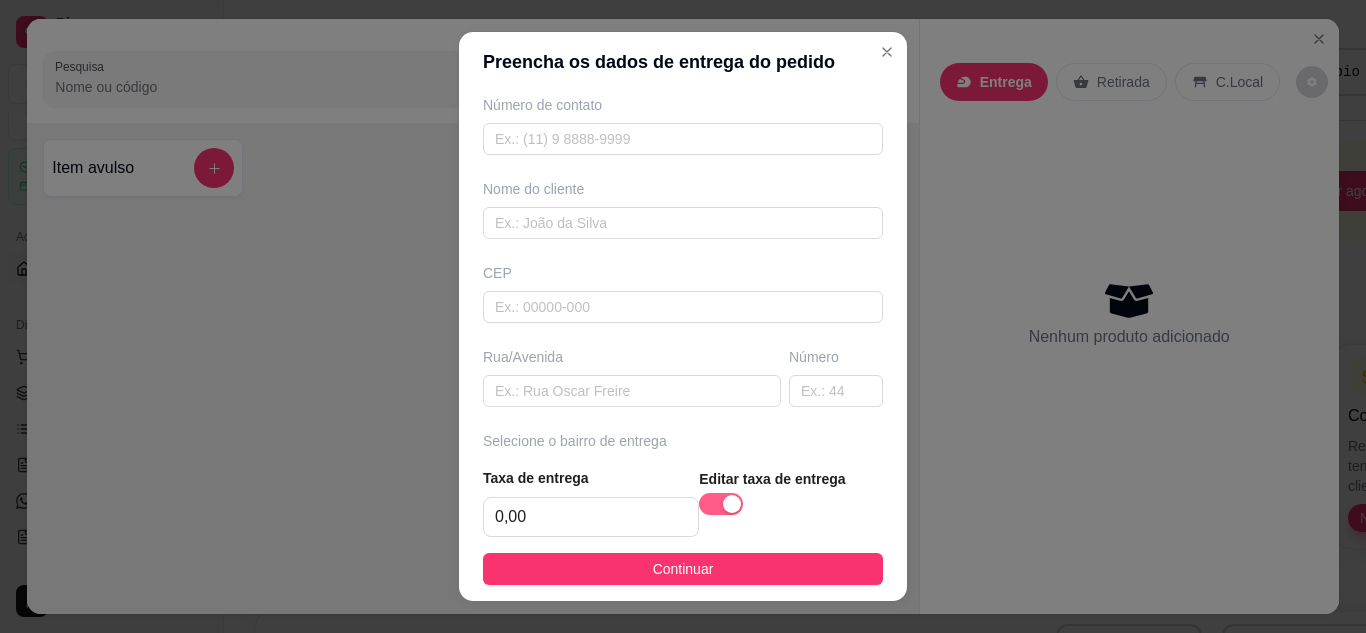 click at bounding box center (732, 504) 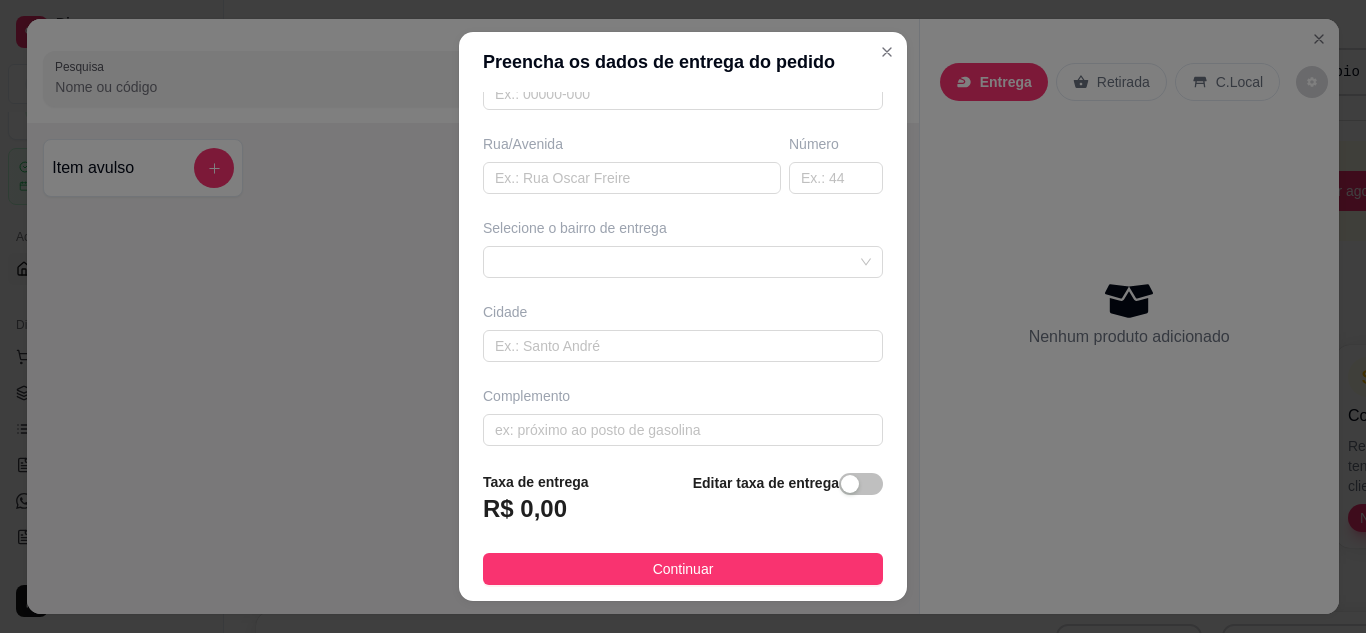 scroll, scrollTop: 310, scrollLeft: 0, axis: vertical 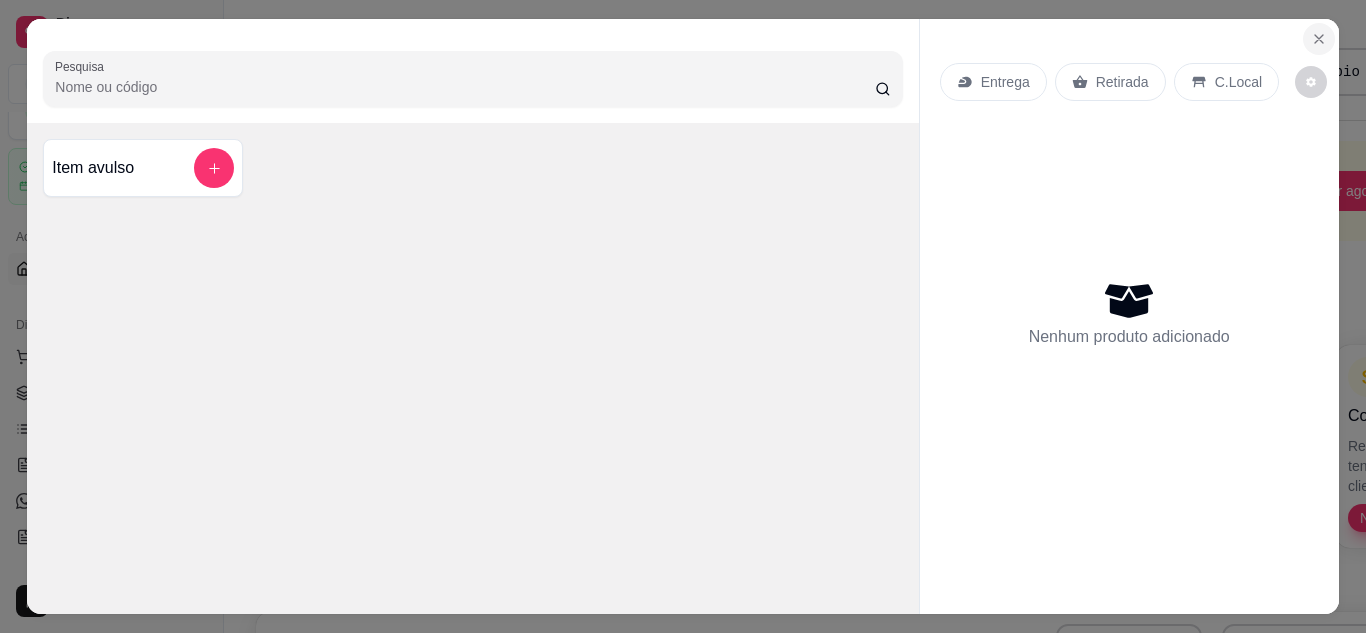 click 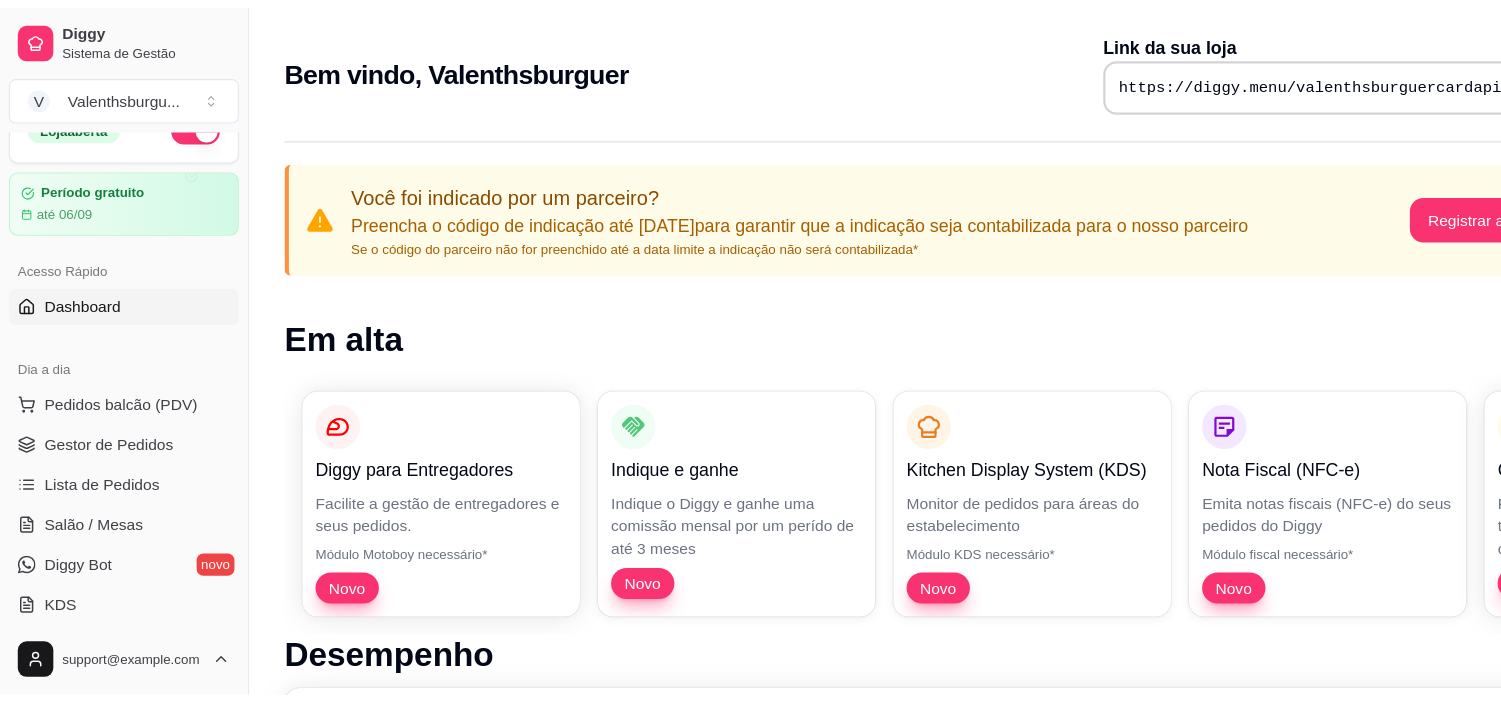 scroll, scrollTop: 30, scrollLeft: 0, axis: vertical 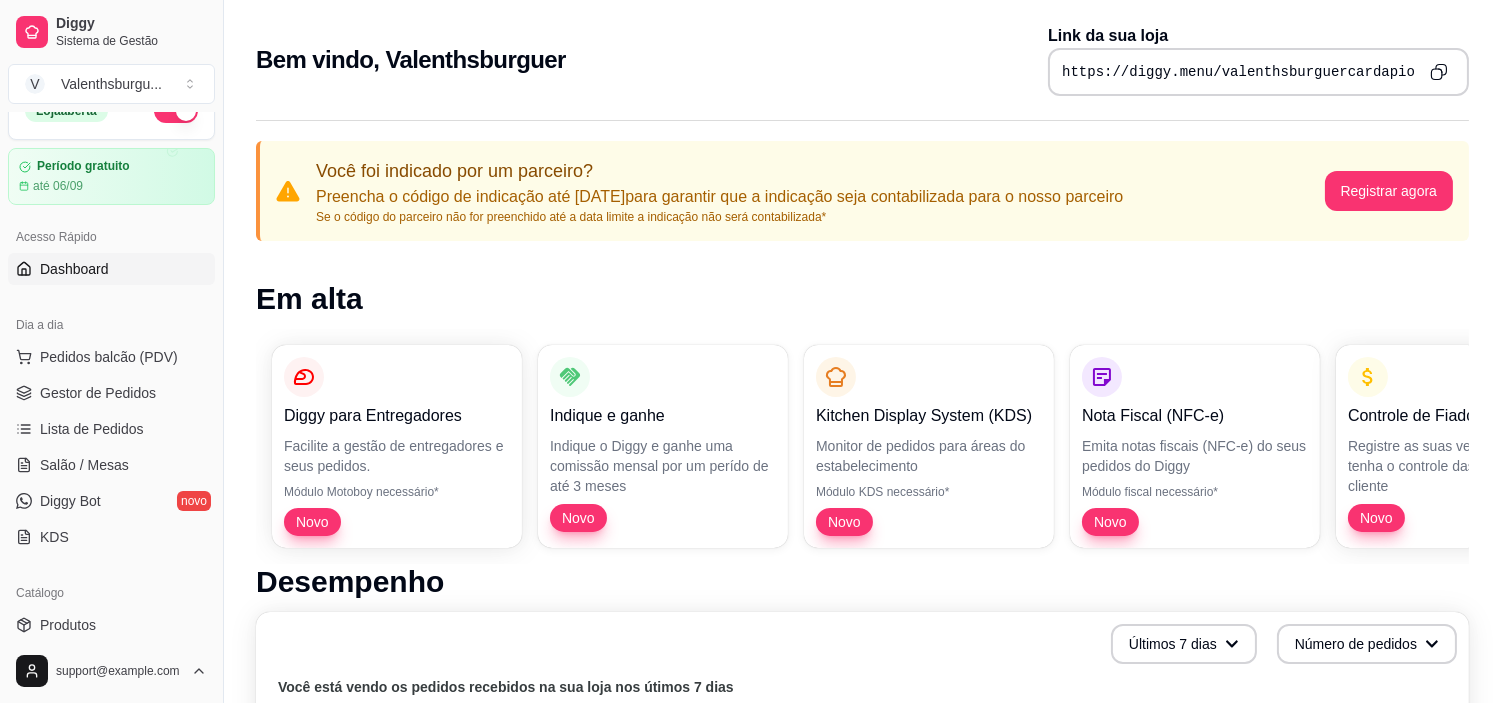 drag, startPoint x: 1344, startPoint y: 2, endPoint x: 948, endPoint y: 67, distance: 401.29913 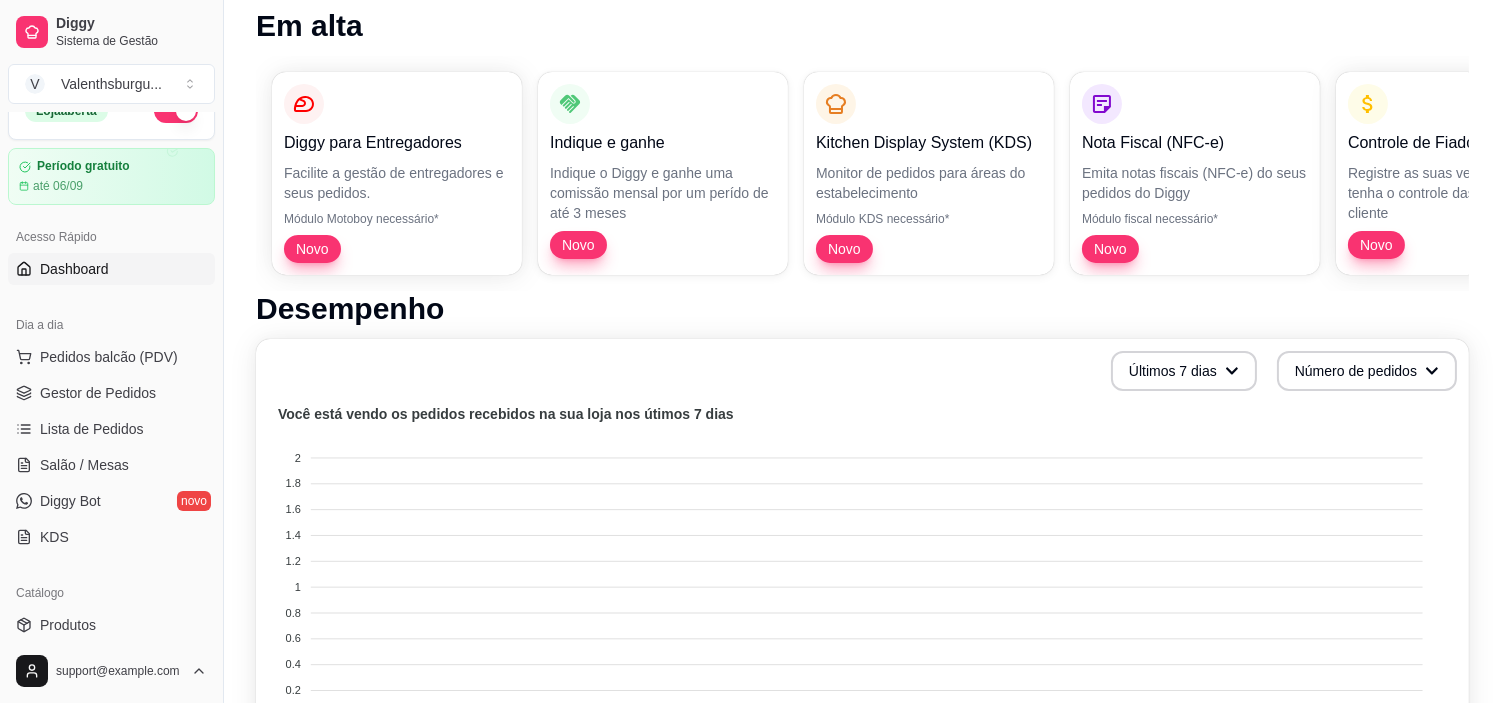 scroll, scrollTop: 0, scrollLeft: 0, axis: both 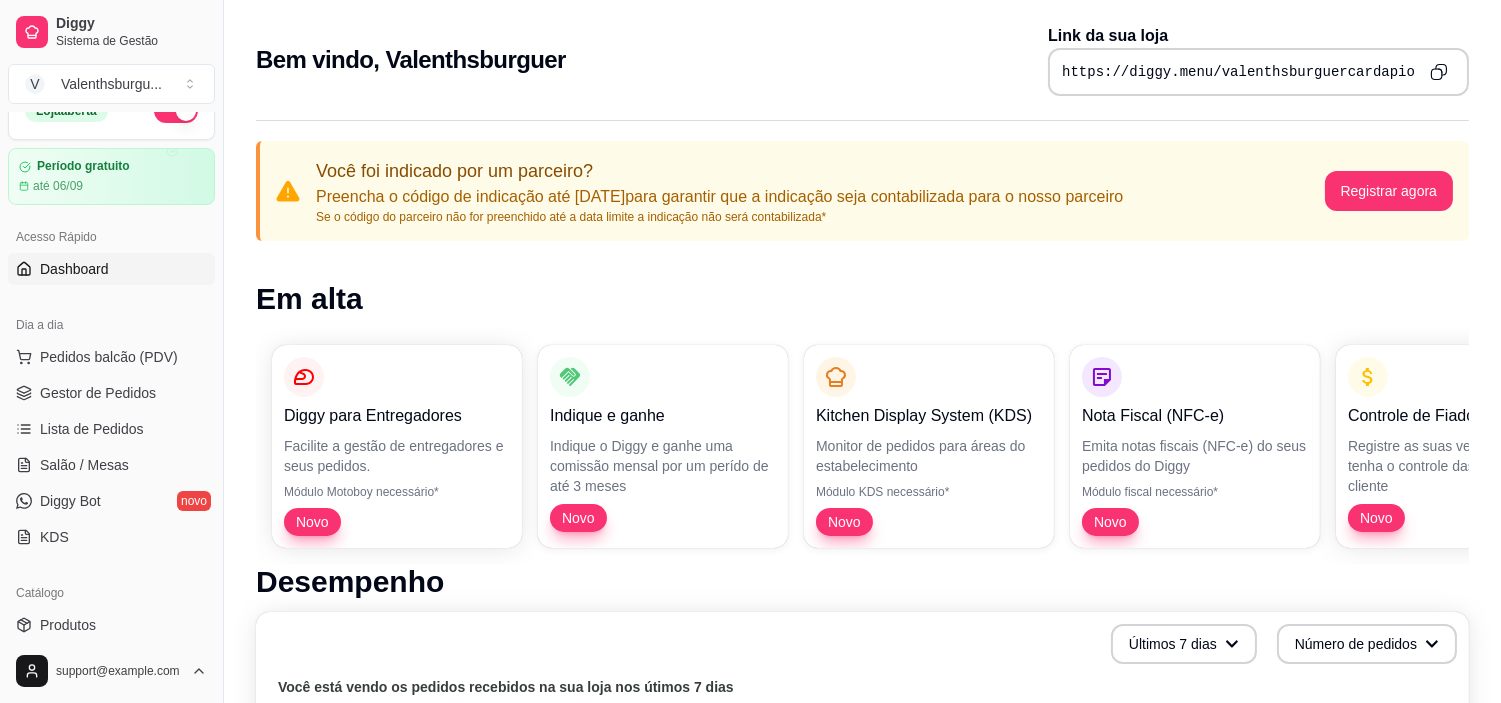 click on "Diggy para Entregadores Facilite a gestão de entregadores e seus pedidos. Módulo Motoboy necessário* Novo Indique e ganhe Indique o Diggy e ganhe uma comissão mensal por um perído de até 3 meses Novo Kitchen Display System (KDS) Monitor de pedidos para áreas do estabelecimento Módulo KDS necessário* Novo Nota Fiscal (NFC-e) Emita notas fiscais (NFC-e) do seus pedidos do Diggy Módulo fiscal necessário* Novo Controle de Fiado Registre as suas vendas em fiado e tenha o controle das contas de cada cliente Novo Robô de Atendimento Otimize o atendimento dos seus pedidos vindos do WhatsApp com nosso robô Disponível para Windows 10 ou superior" at bounding box center [862, 446] 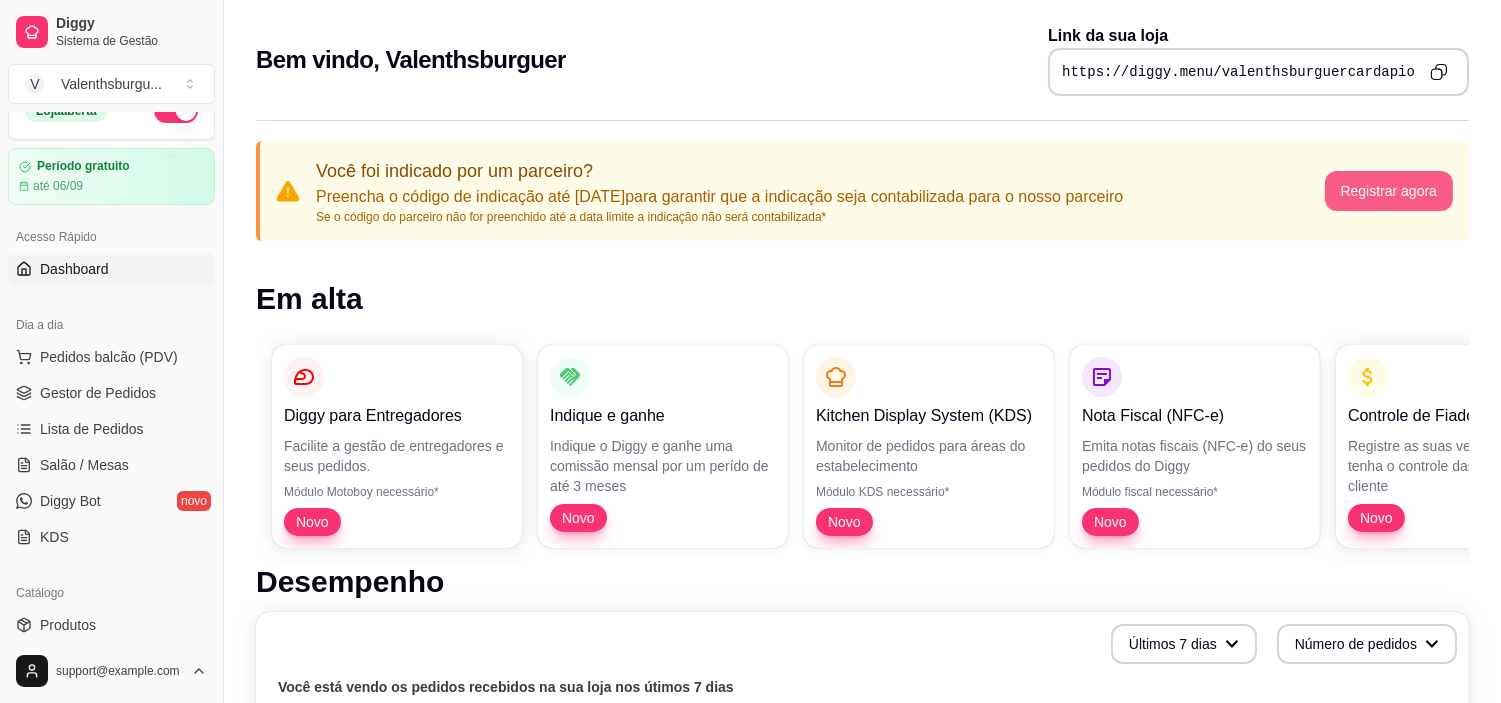 click on "Registrar agora" at bounding box center (1389, 191) 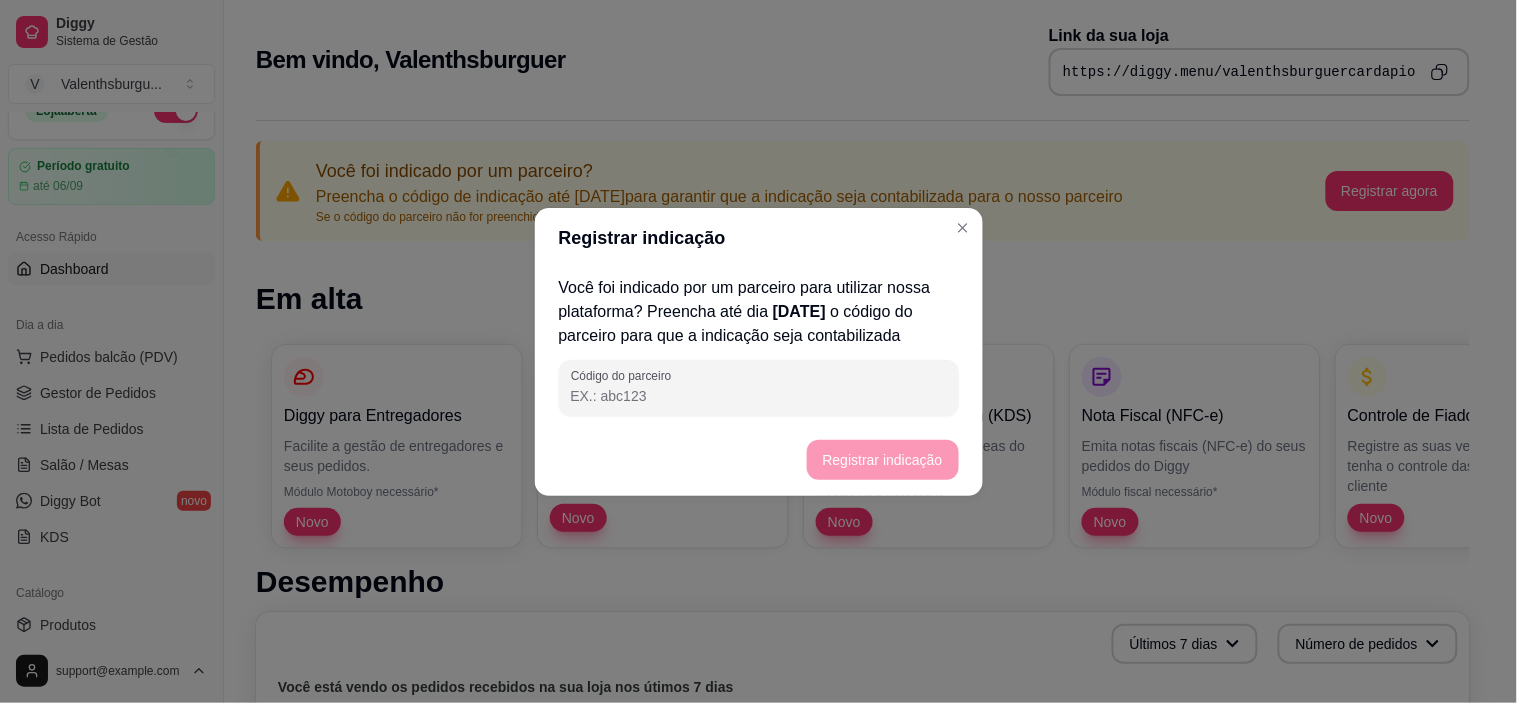 click on "Código do parceiro" at bounding box center [759, 396] 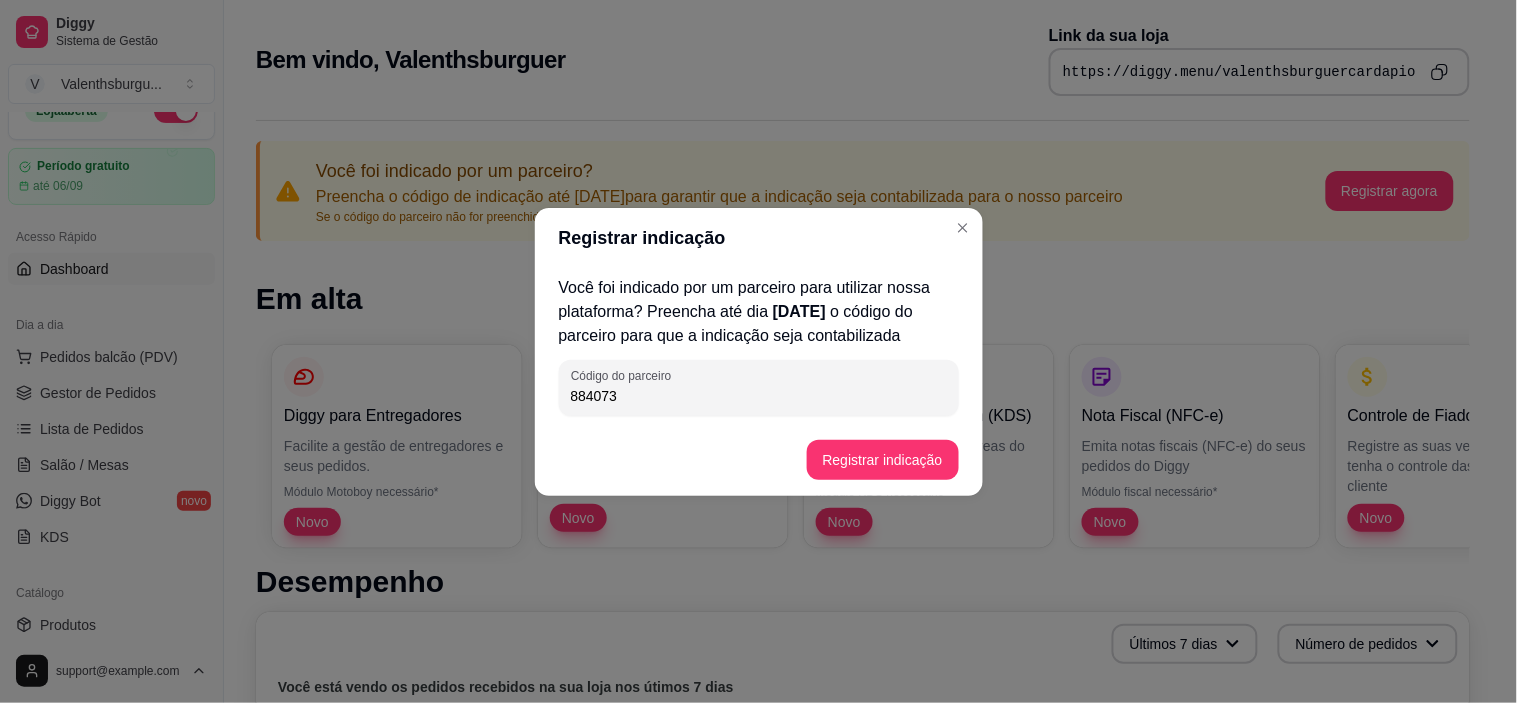 type on "884073" 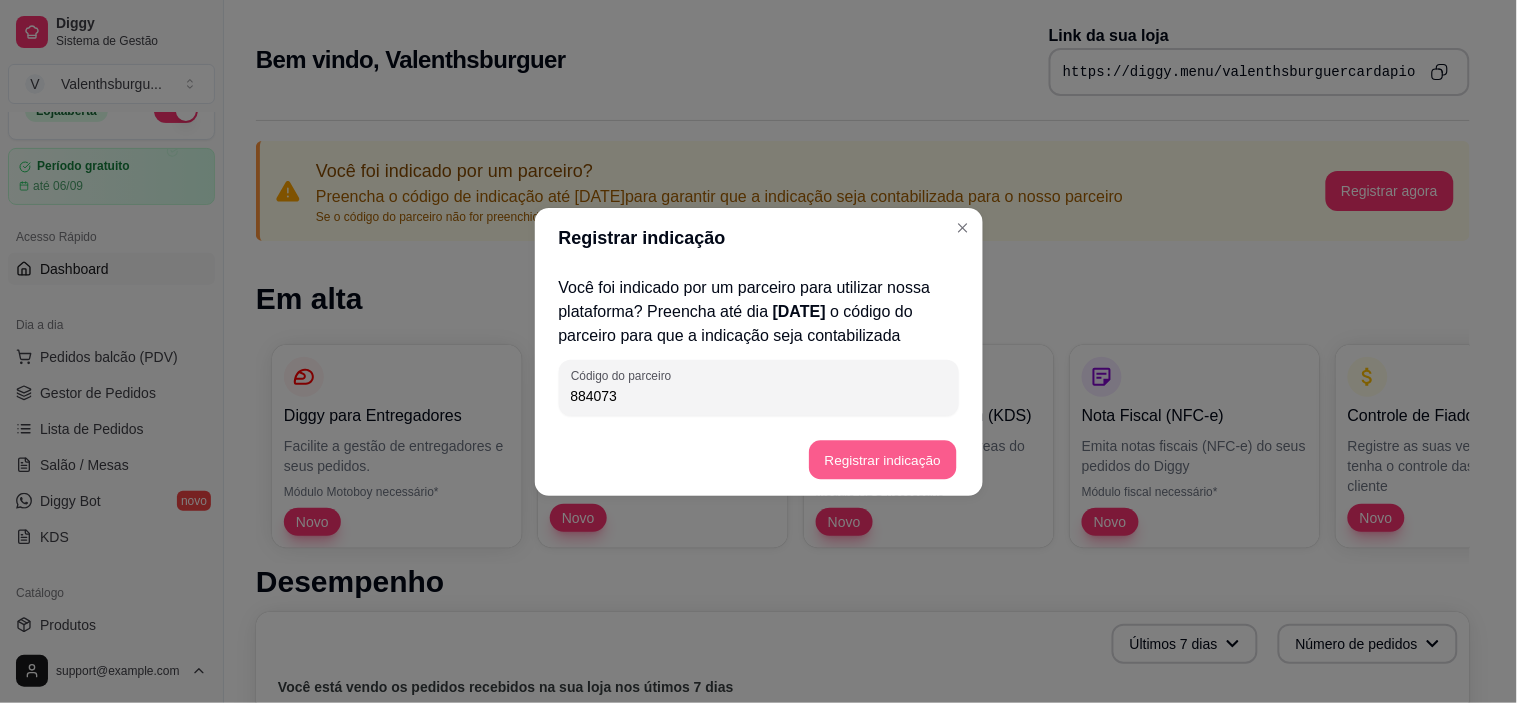 click on "Registrar indicação" at bounding box center [882, 459] 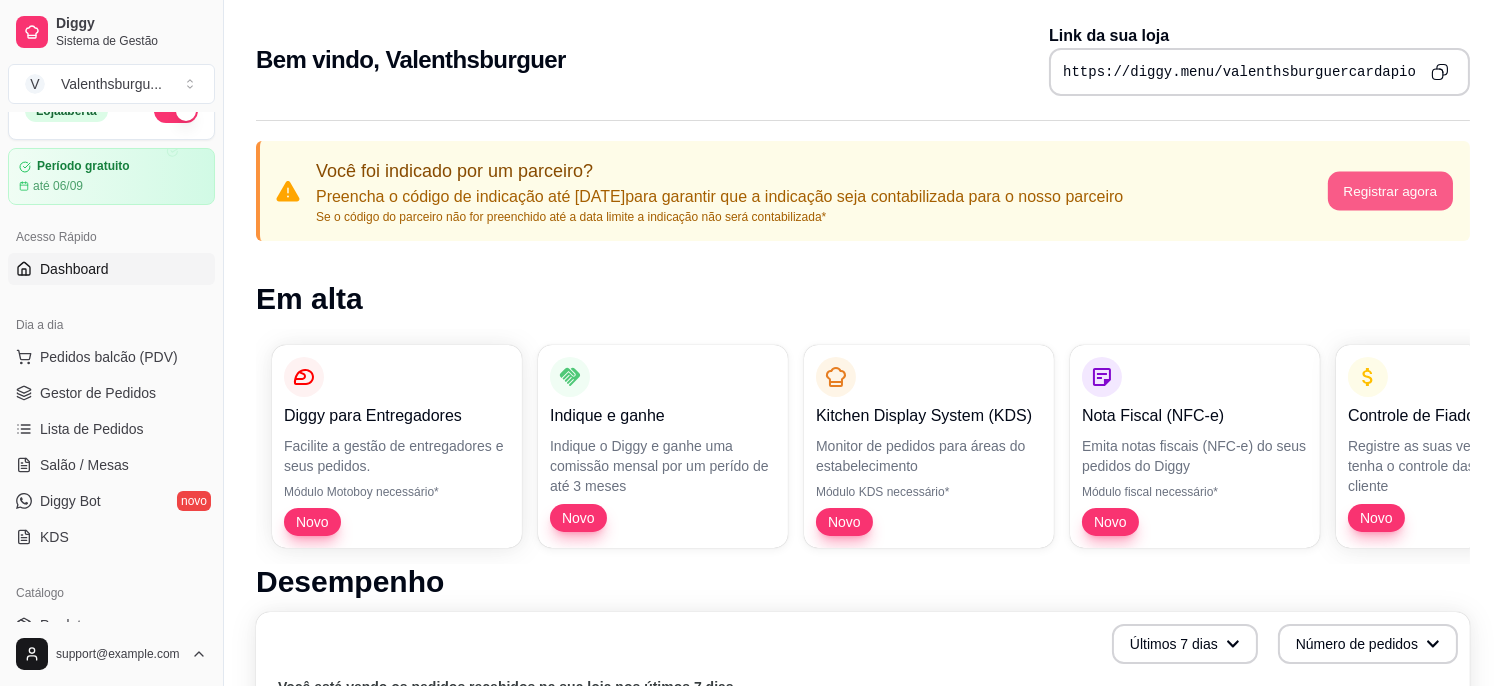 click on "Registrar agora" at bounding box center (1389, 191) 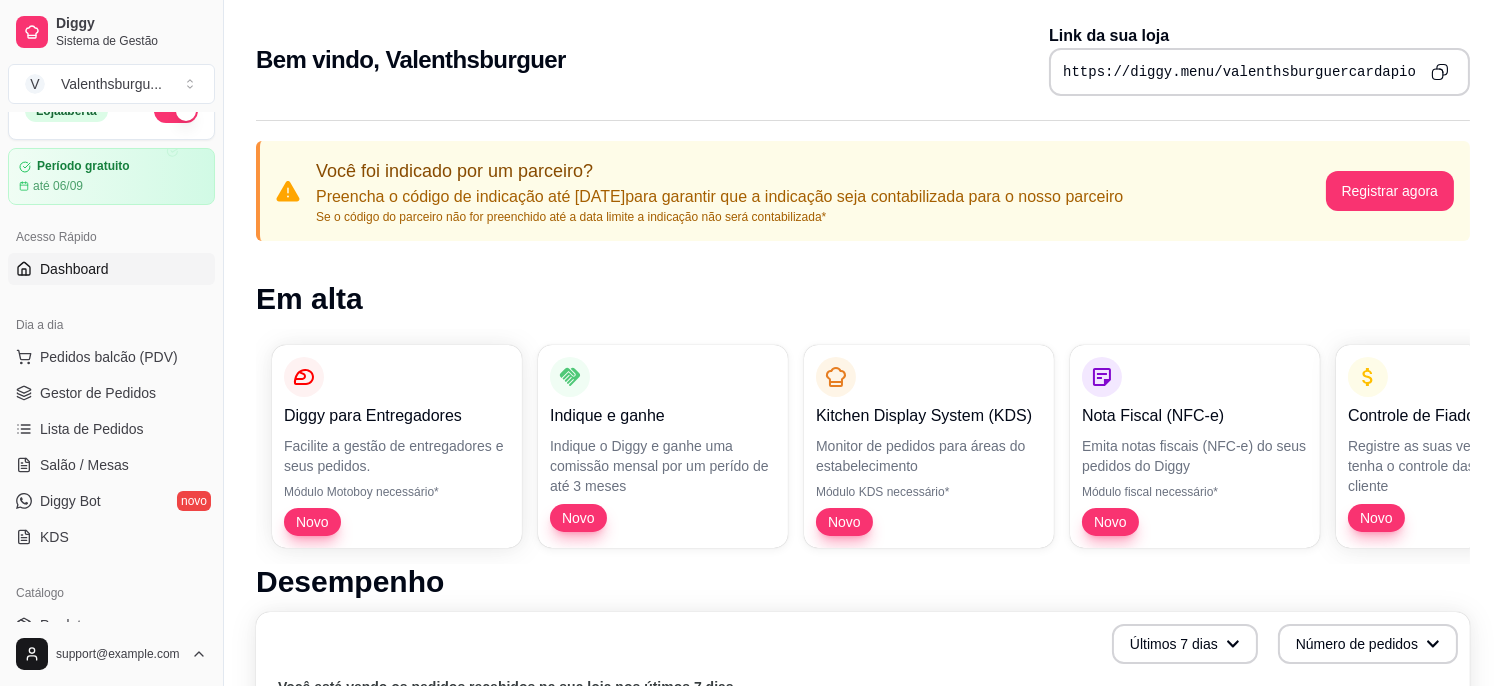 click on "Você foi indicado por um parceiro? Preencha o código de indicação até   [DATE]  para garantir que a indicação seja contabilizada para o nosso parceiro Se o código do parceiro não for preenchido até a data limite a indicação não será contabilizada*" at bounding box center (821, 191) 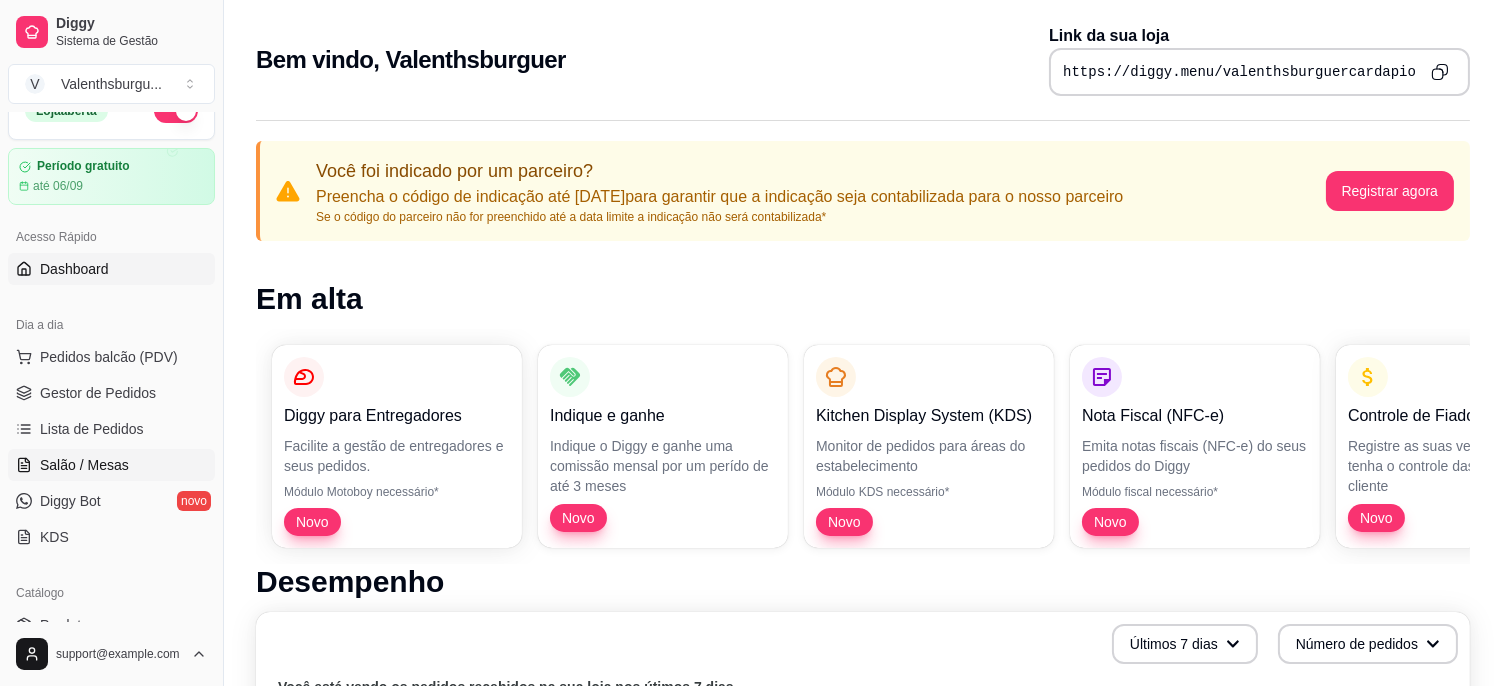 click on "Salão / Mesas" at bounding box center [84, 465] 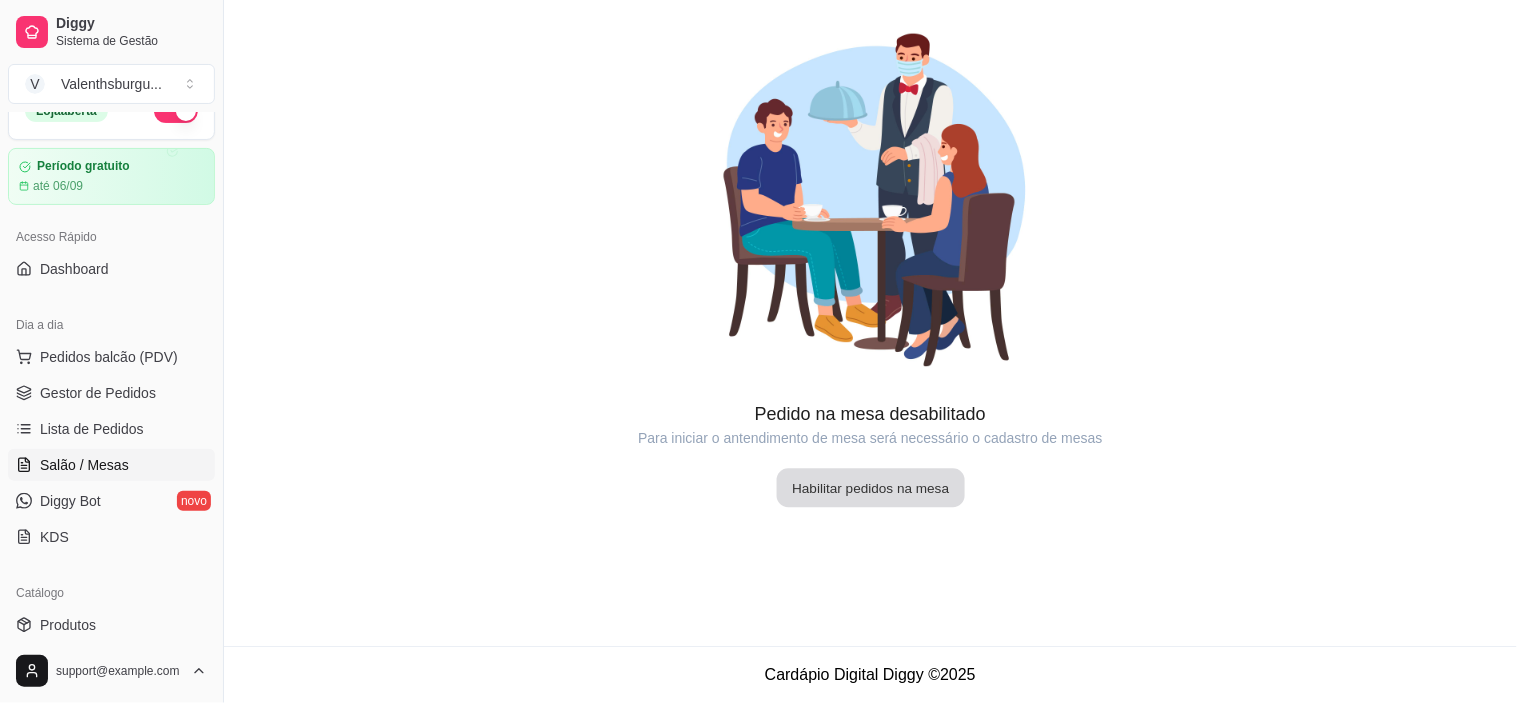 click on "Habilitar pedidos na mesa" at bounding box center [870, 488] 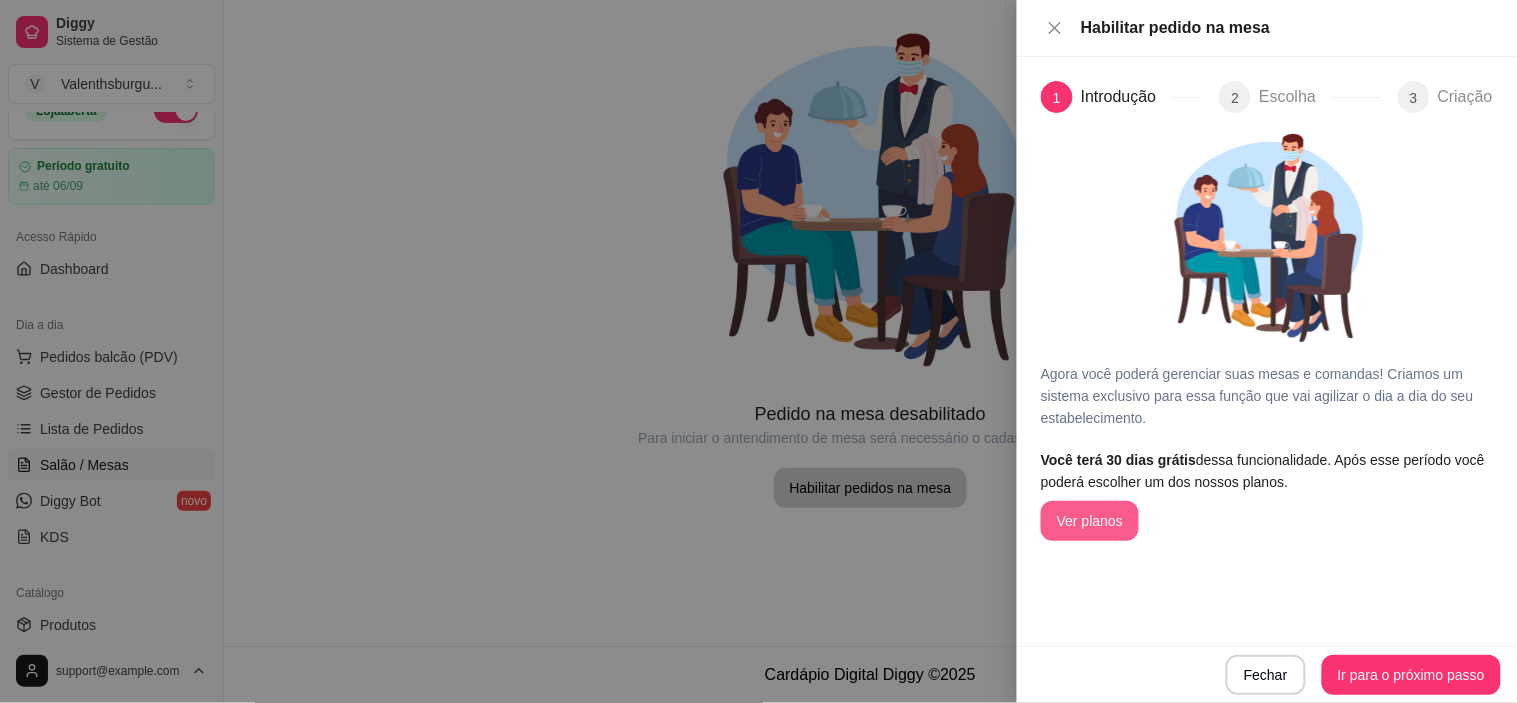 click on "Ver planos" at bounding box center [1090, 521] 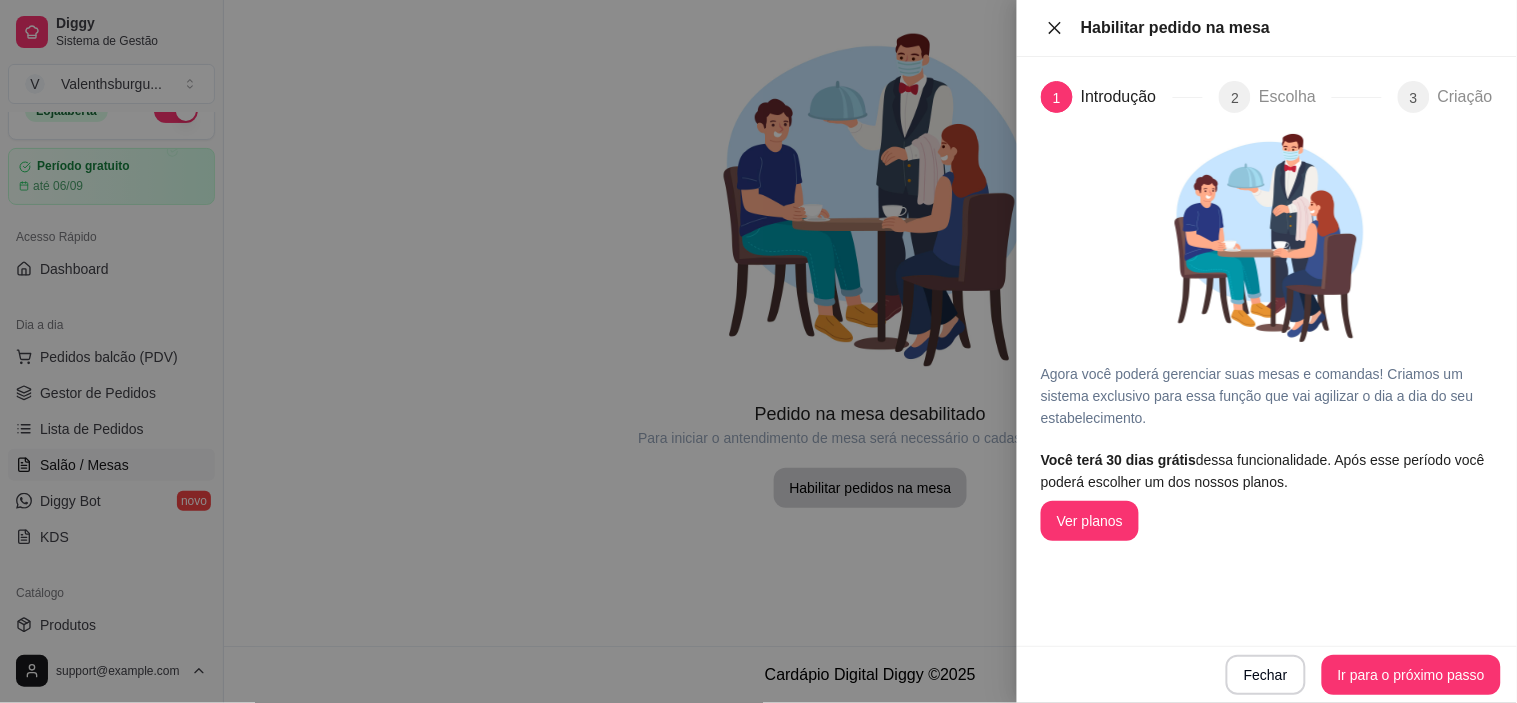 click 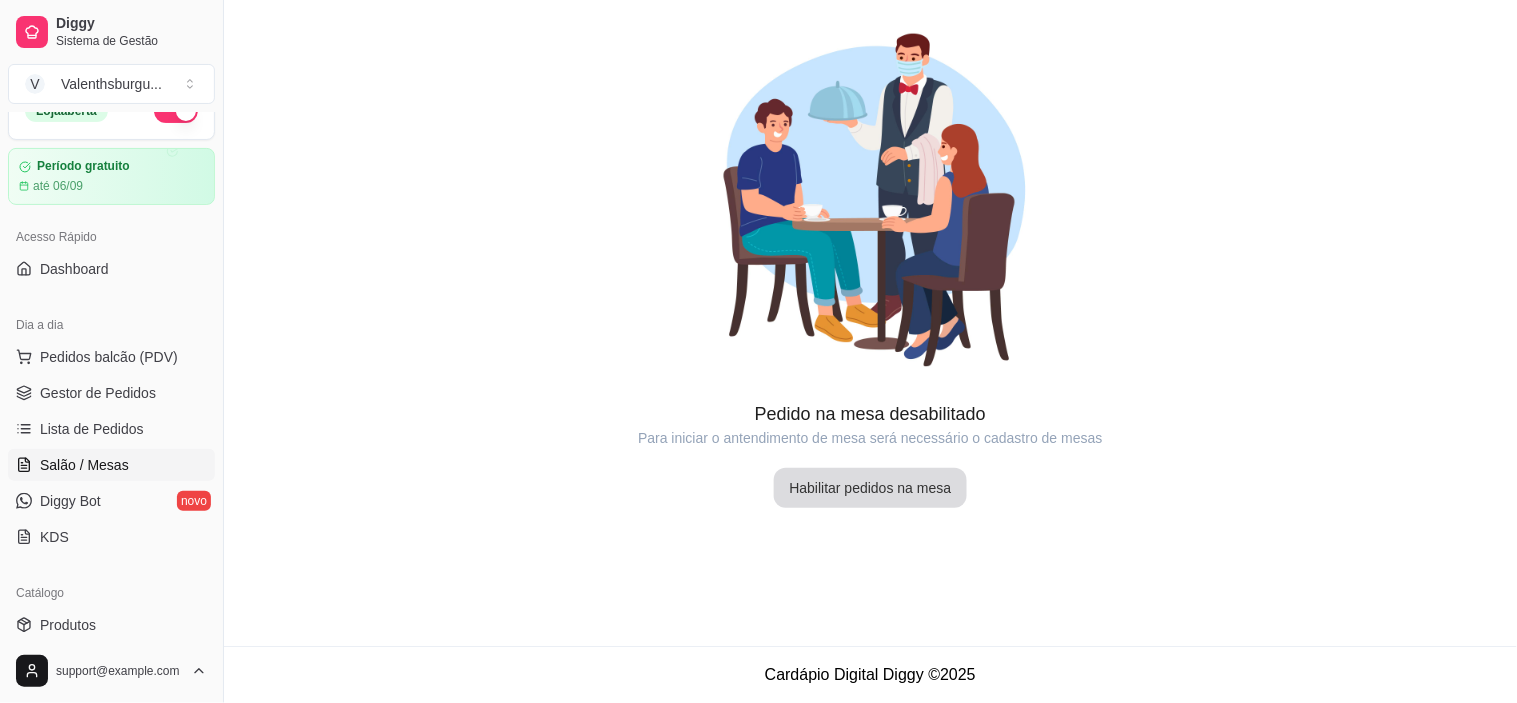 click on "Habilitar pedidos na mesa" at bounding box center (871, 488) 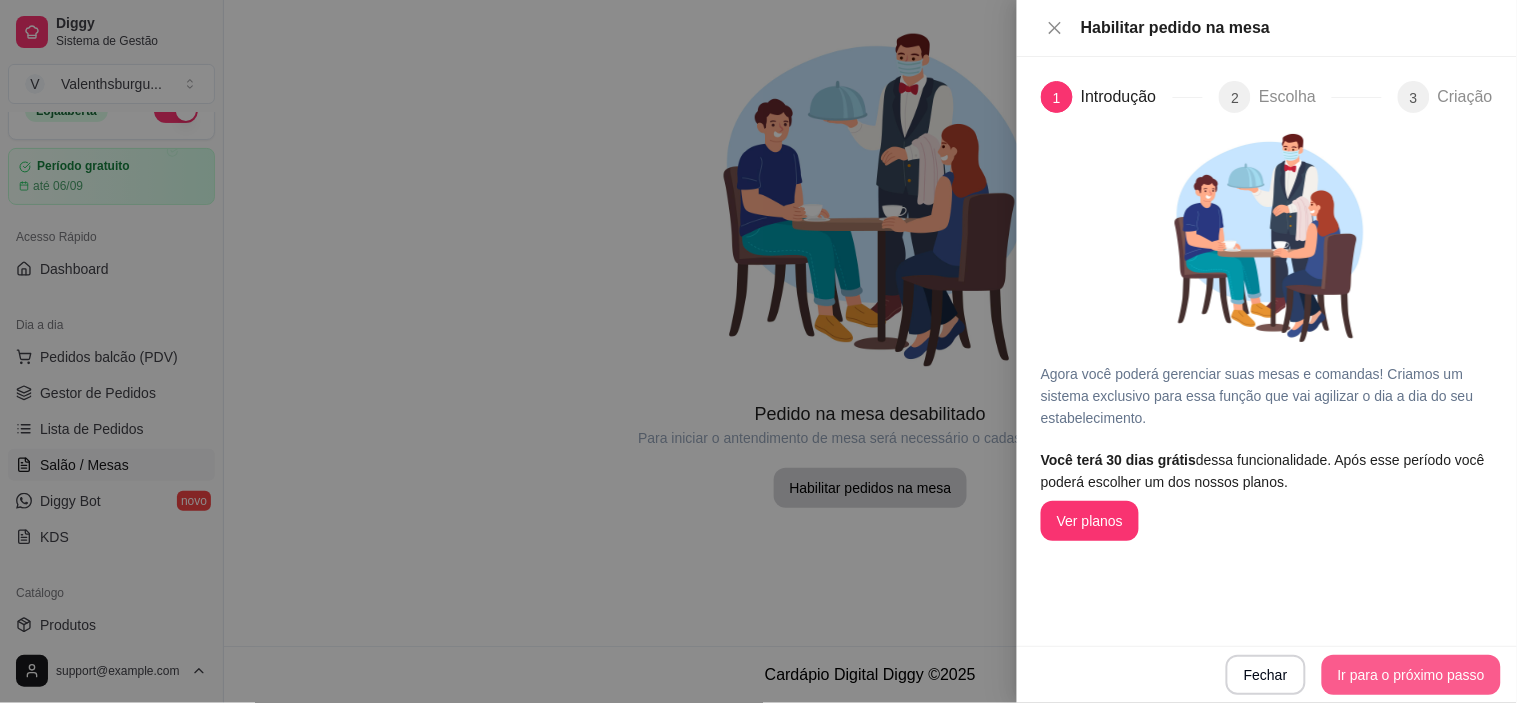 click on "Ir para o próximo passo" at bounding box center (1411, 675) 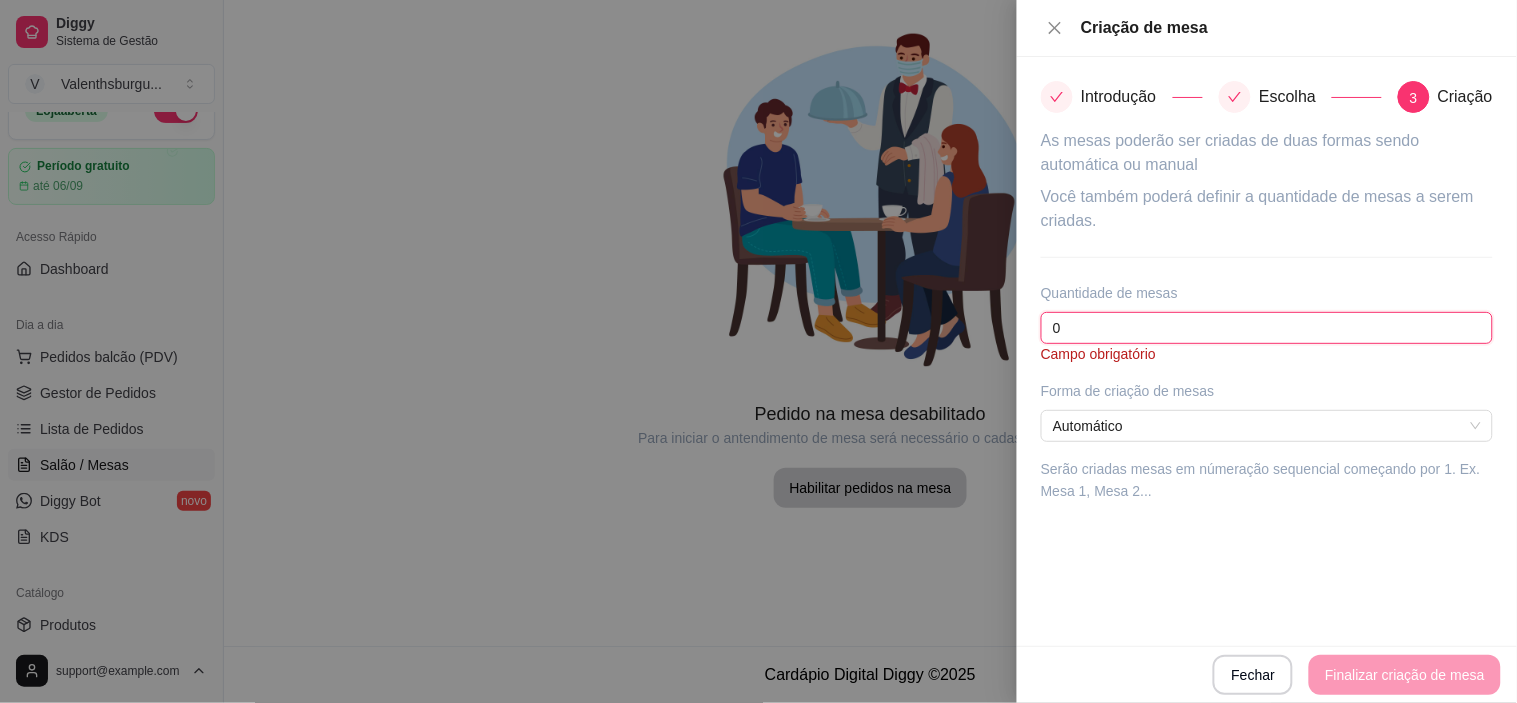 click on "0" at bounding box center (1267, 328) 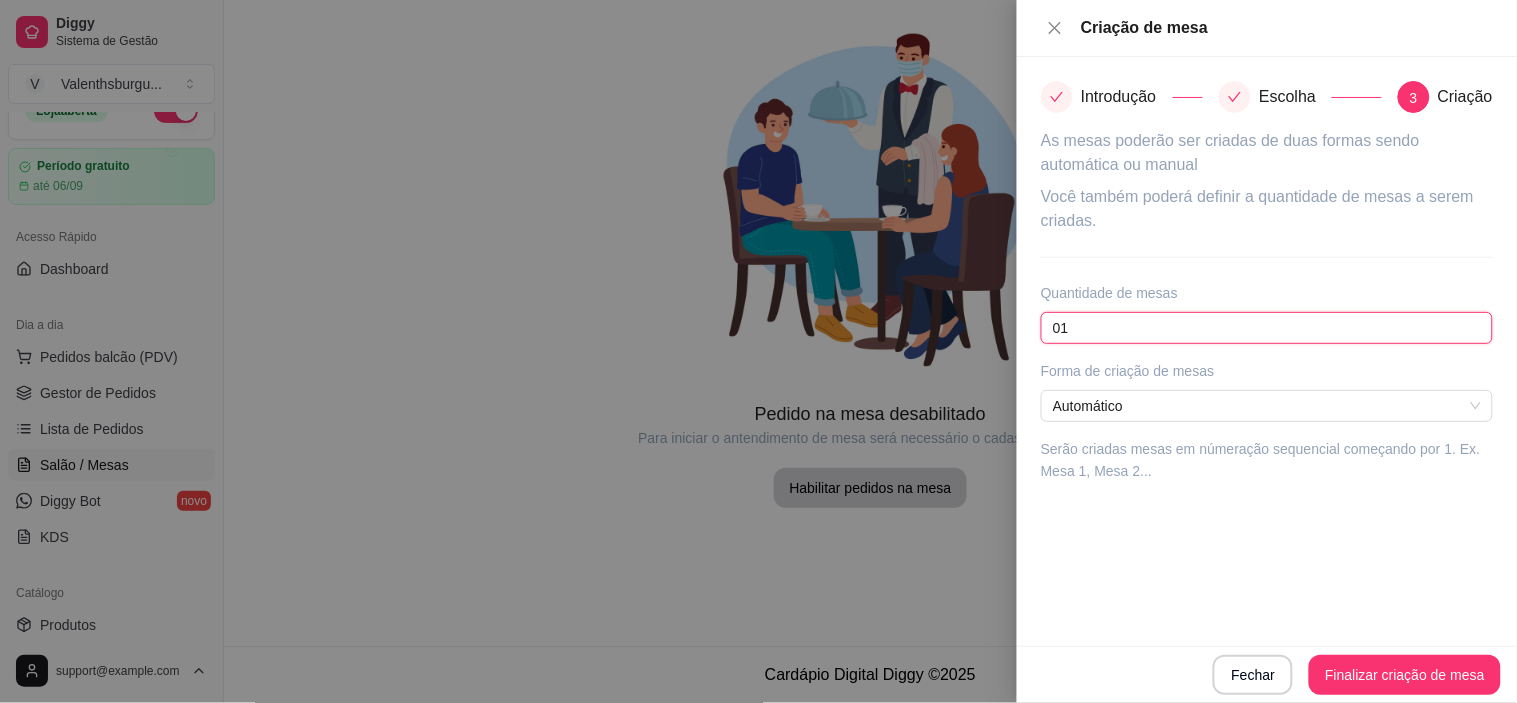 type on "0" 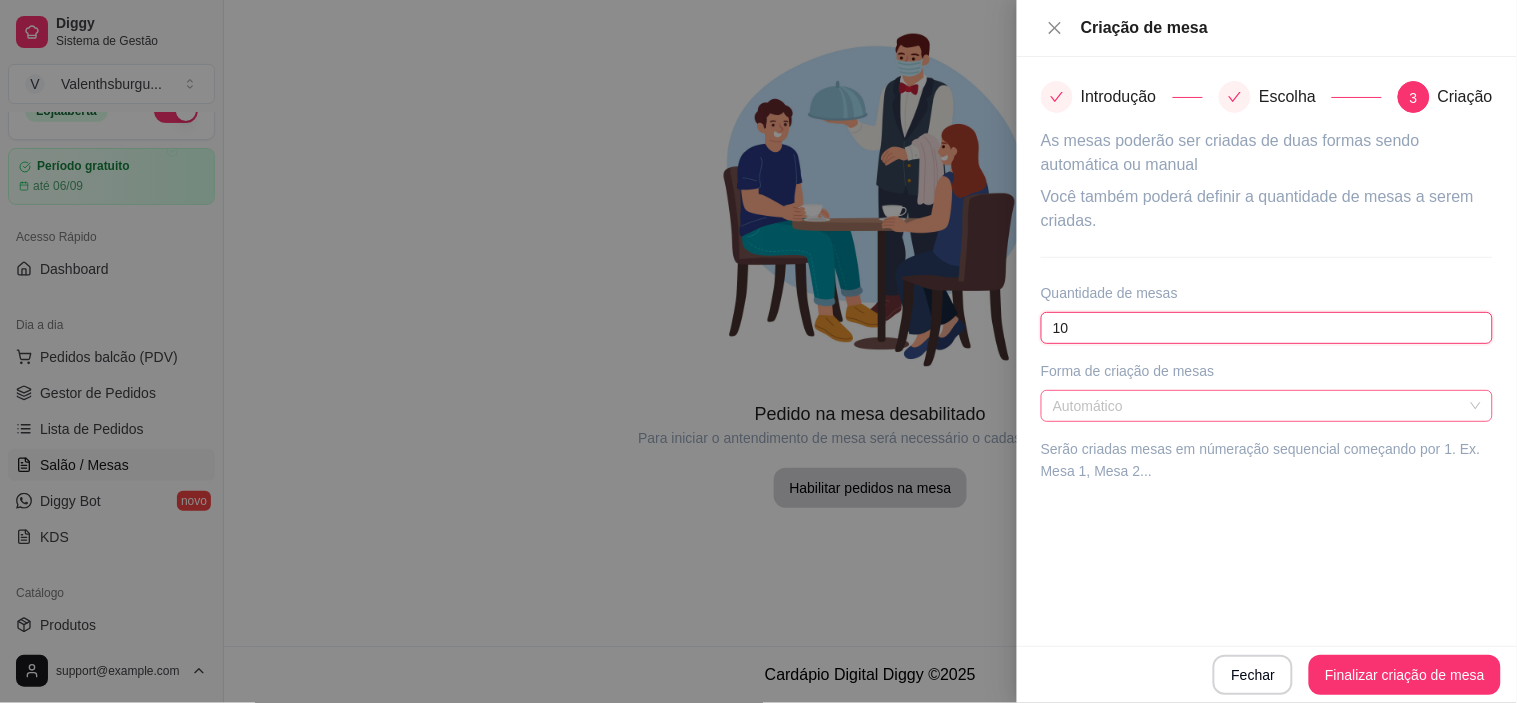 click on "Automático" at bounding box center [1267, 406] 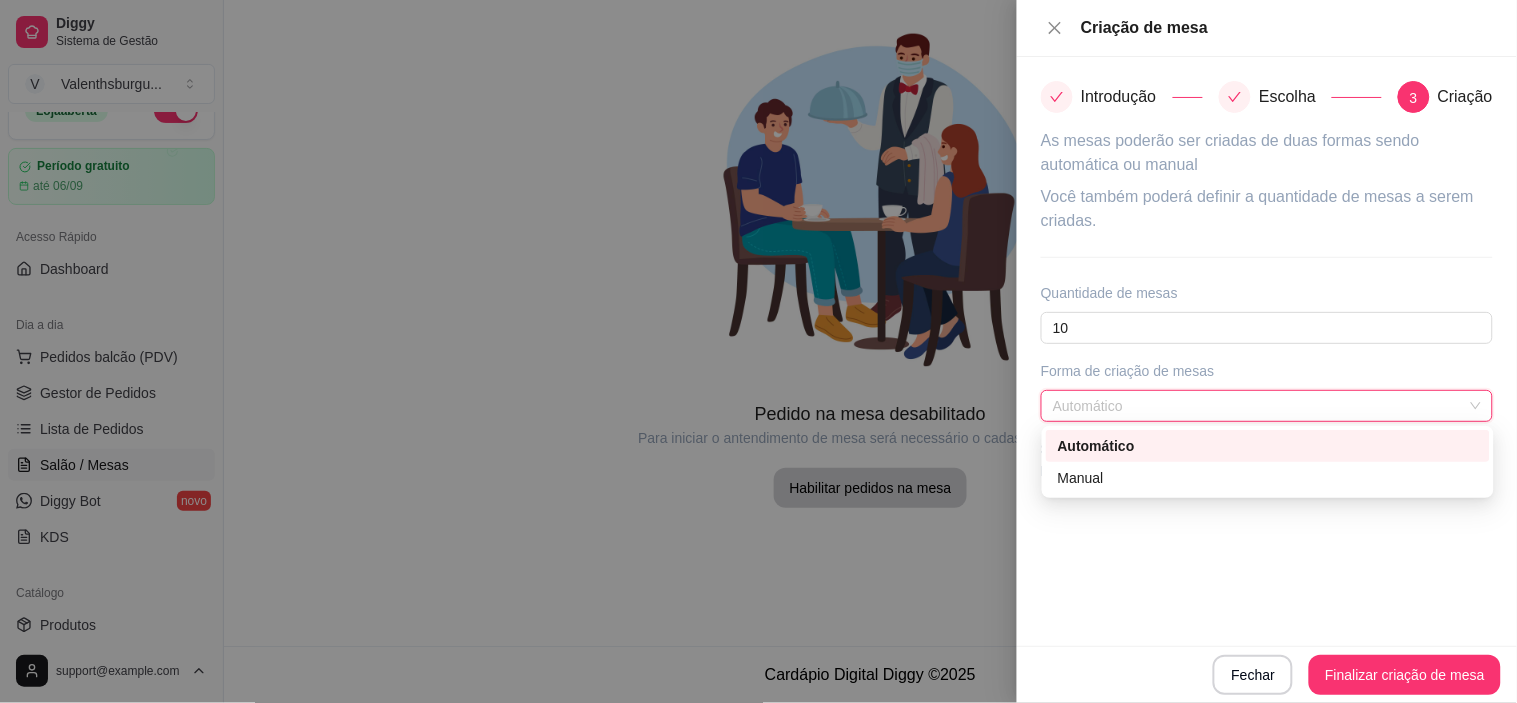click on "Automático" at bounding box center [1268, 446] 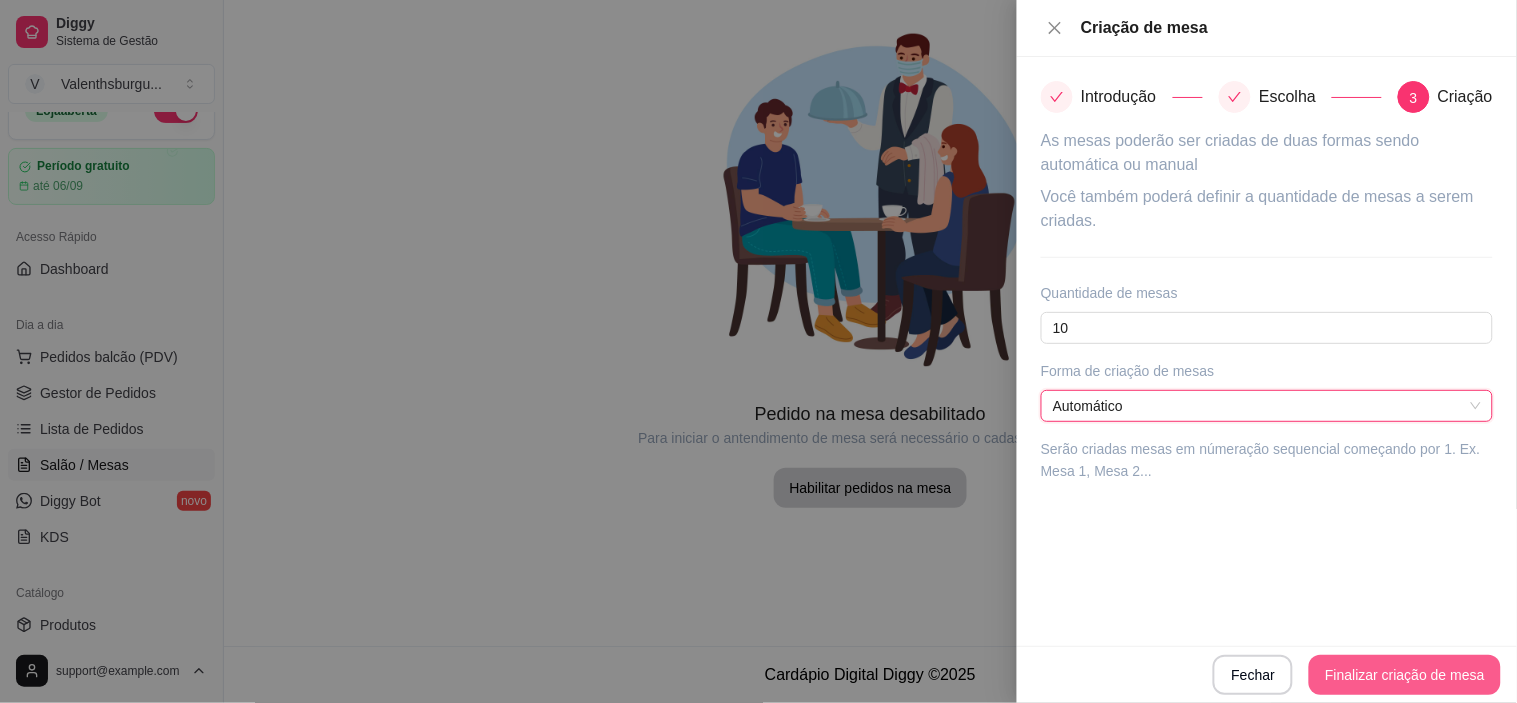 click on "Finalizar criação de mesa" at bounding box center (1405, 675) 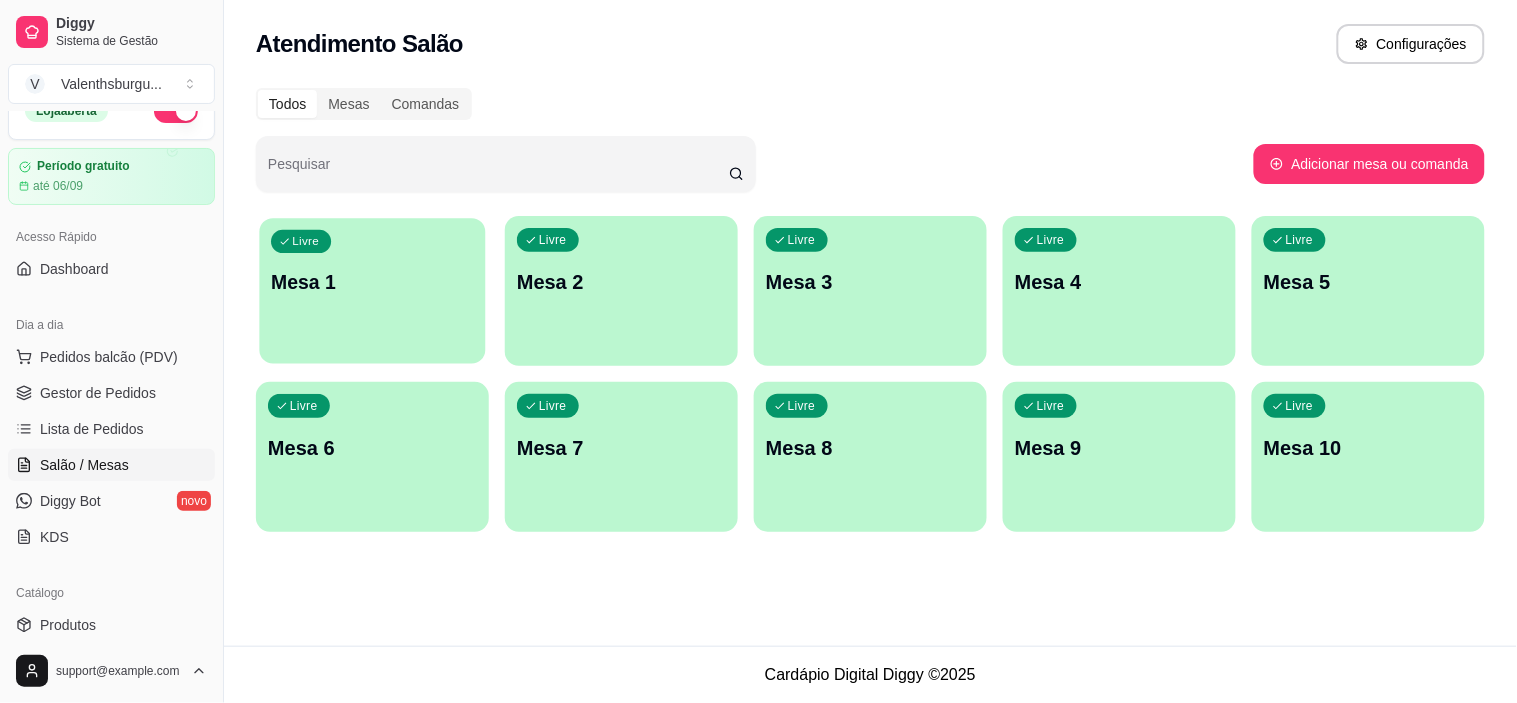 click on "Livre Mesa 1" at bounding box center [372, 279] 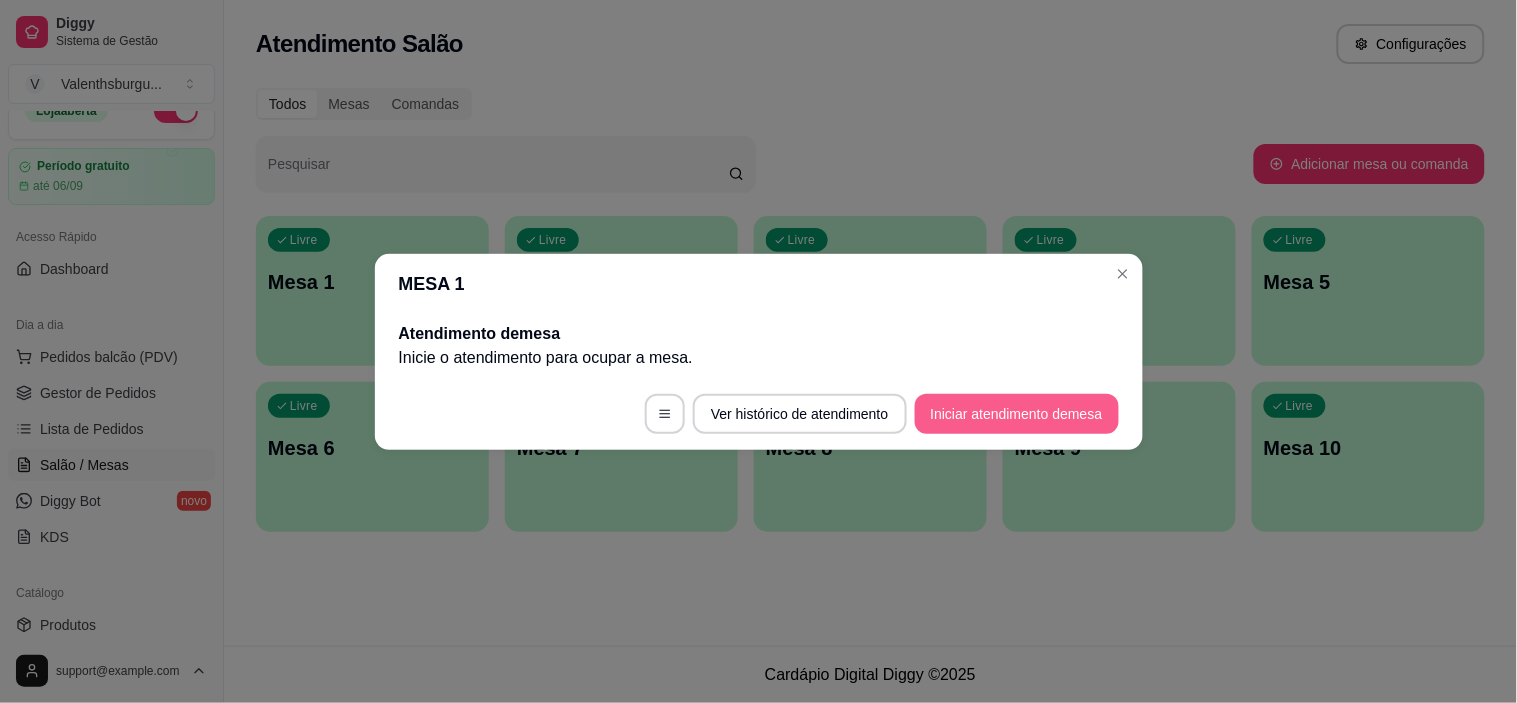 click on "Iniciar atendimento de  mesa" at bounding box center [1017, 414] 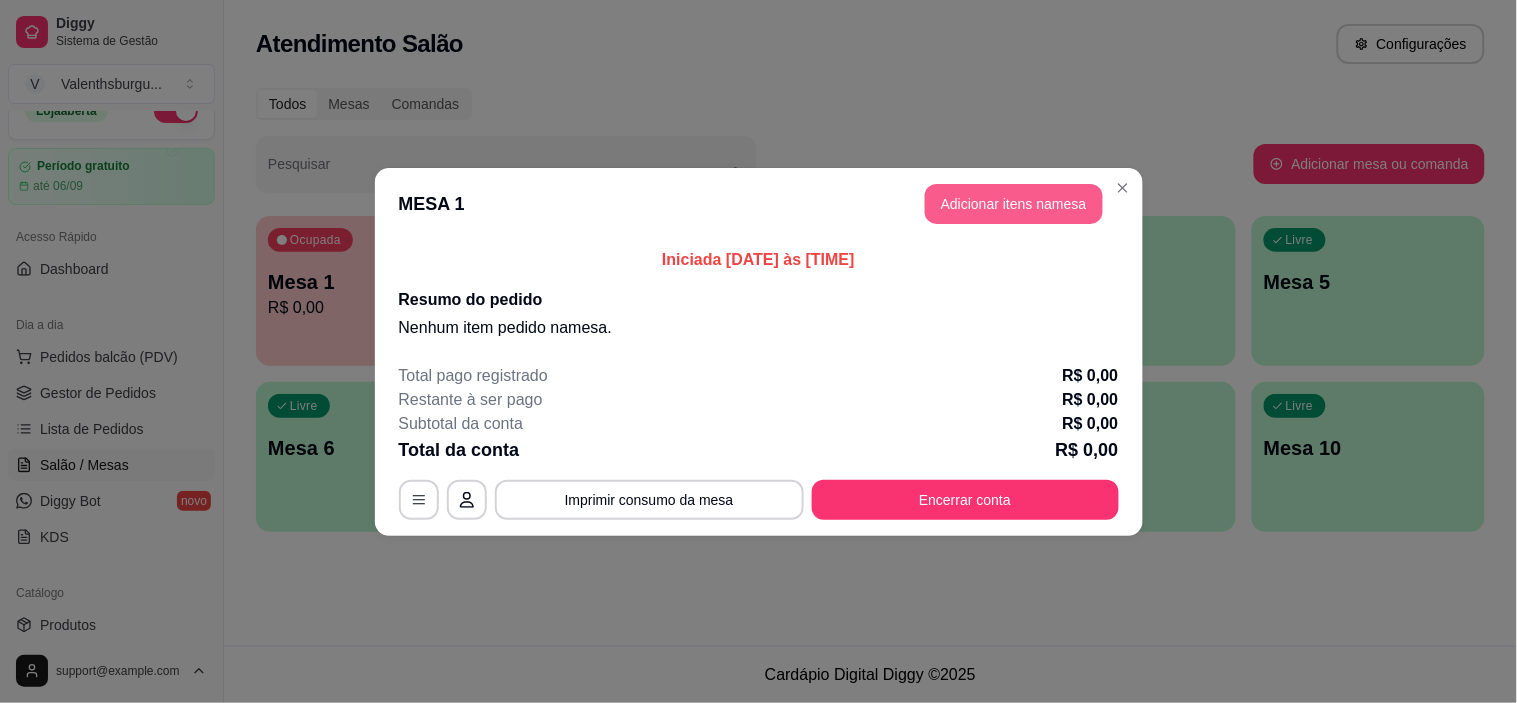 click on "Adicionar itens na  mesa" at bounding box center [1014, 204] 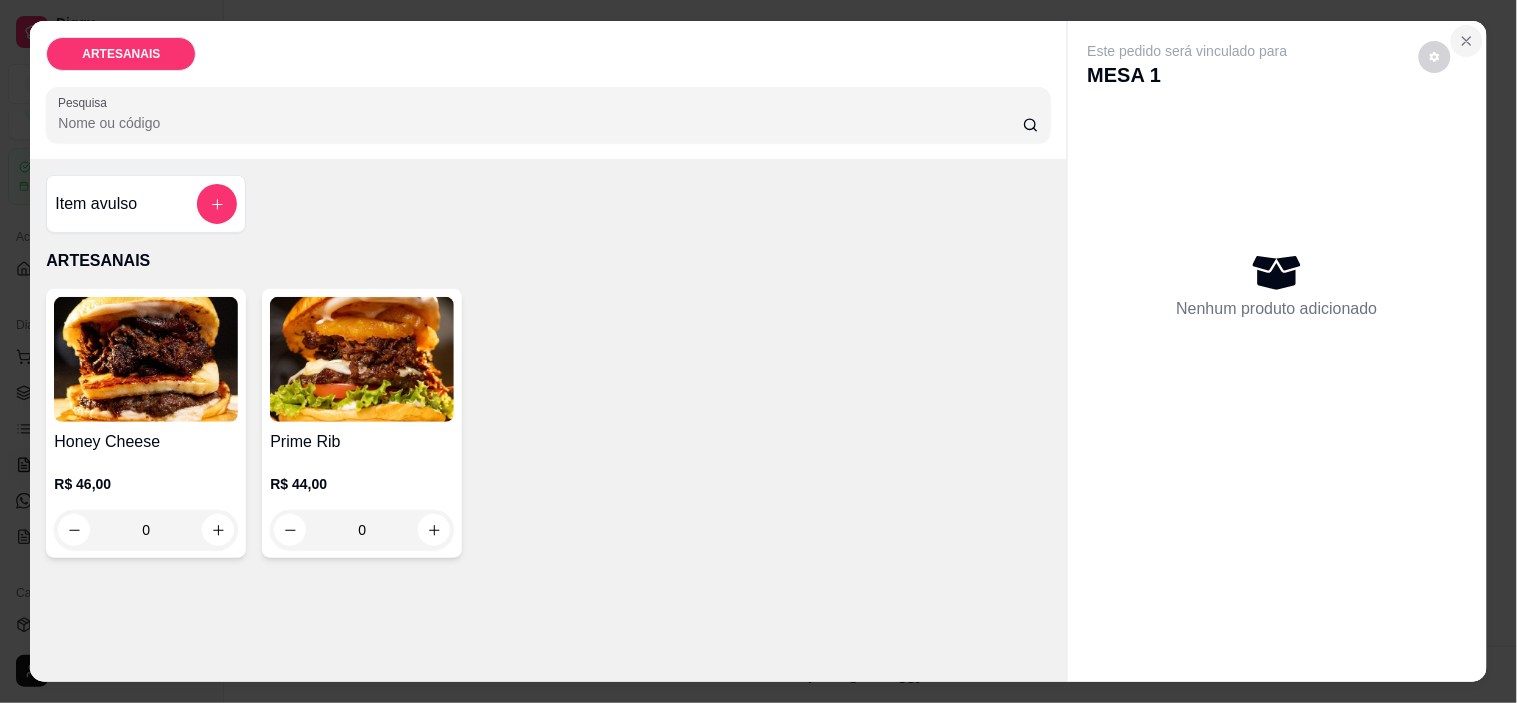 click 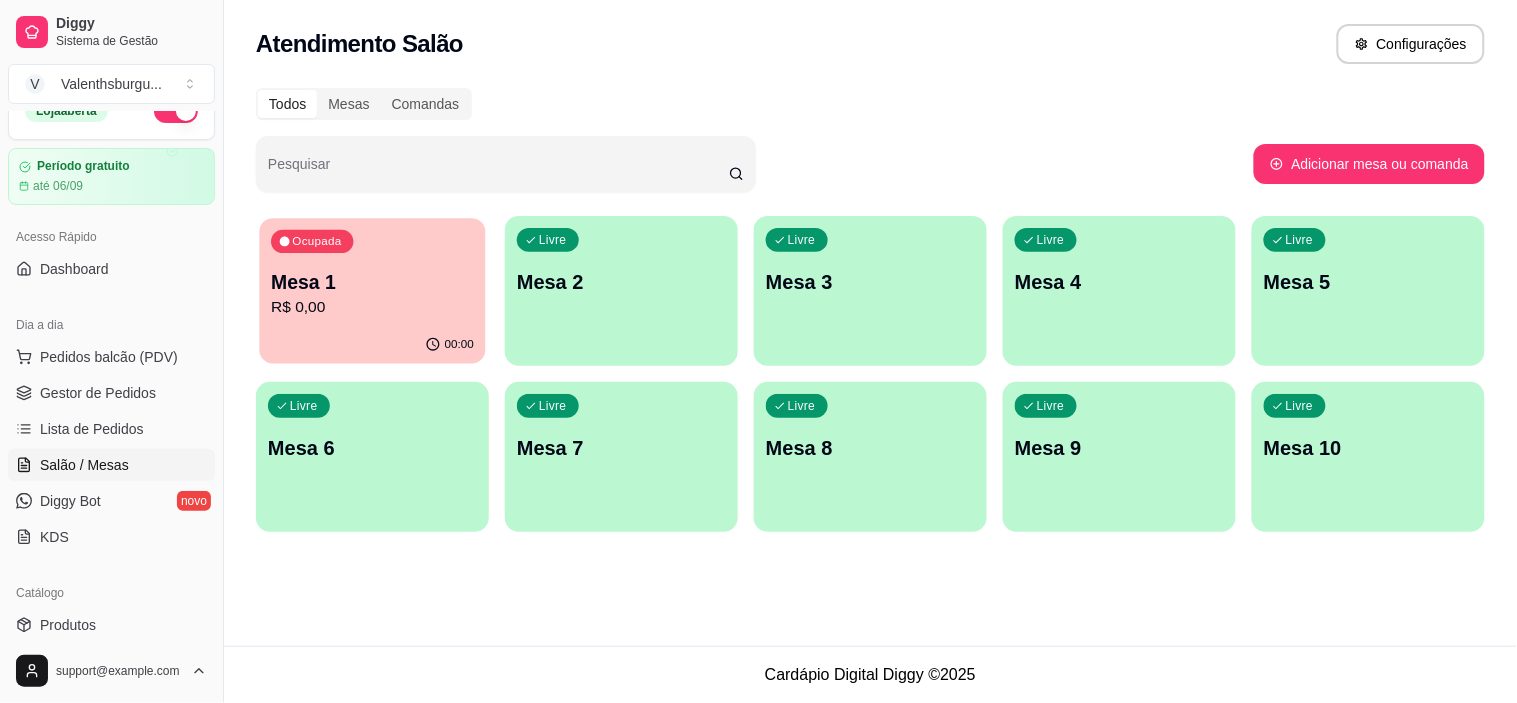 click on "R$ 0,00" at bounding box center (372, 307) 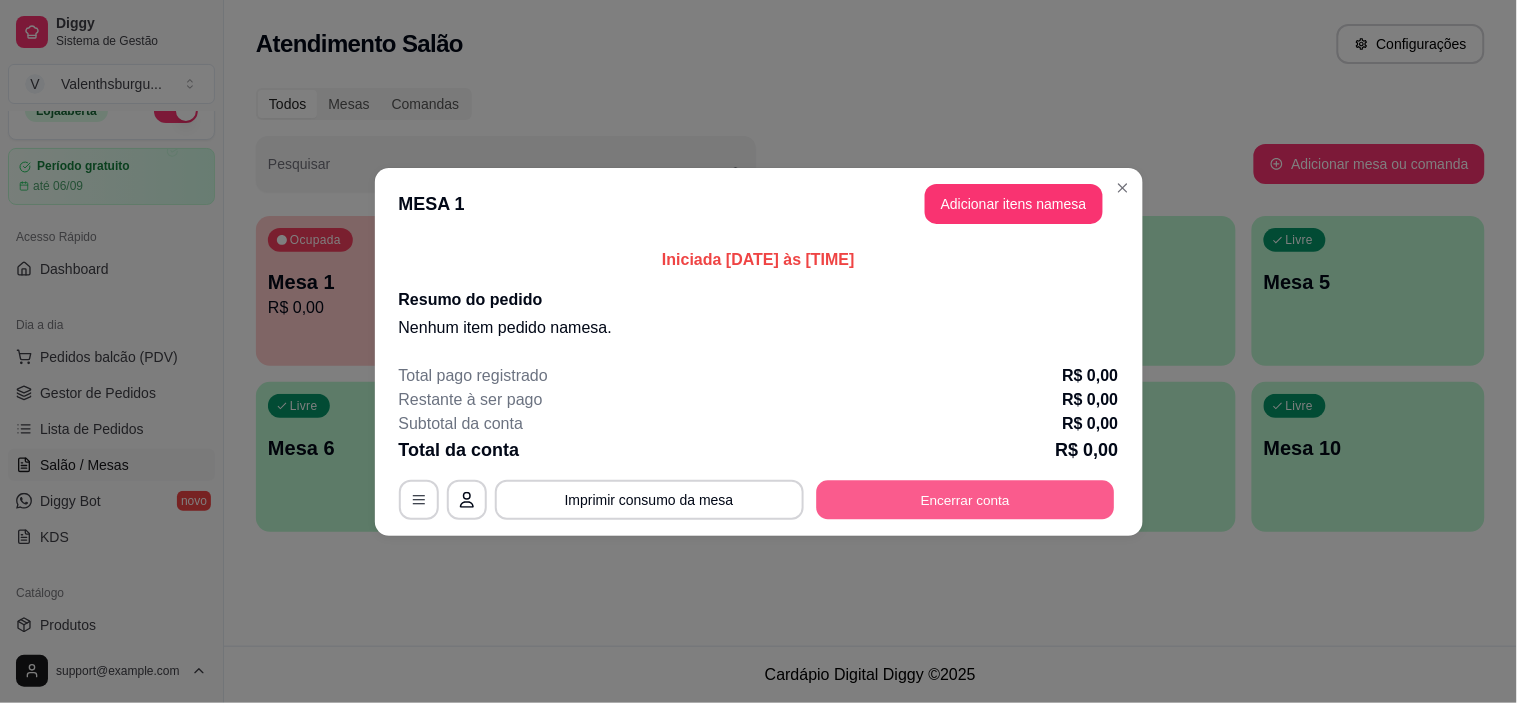 click on "Encerrar conta" at bounding box center (965, 499) 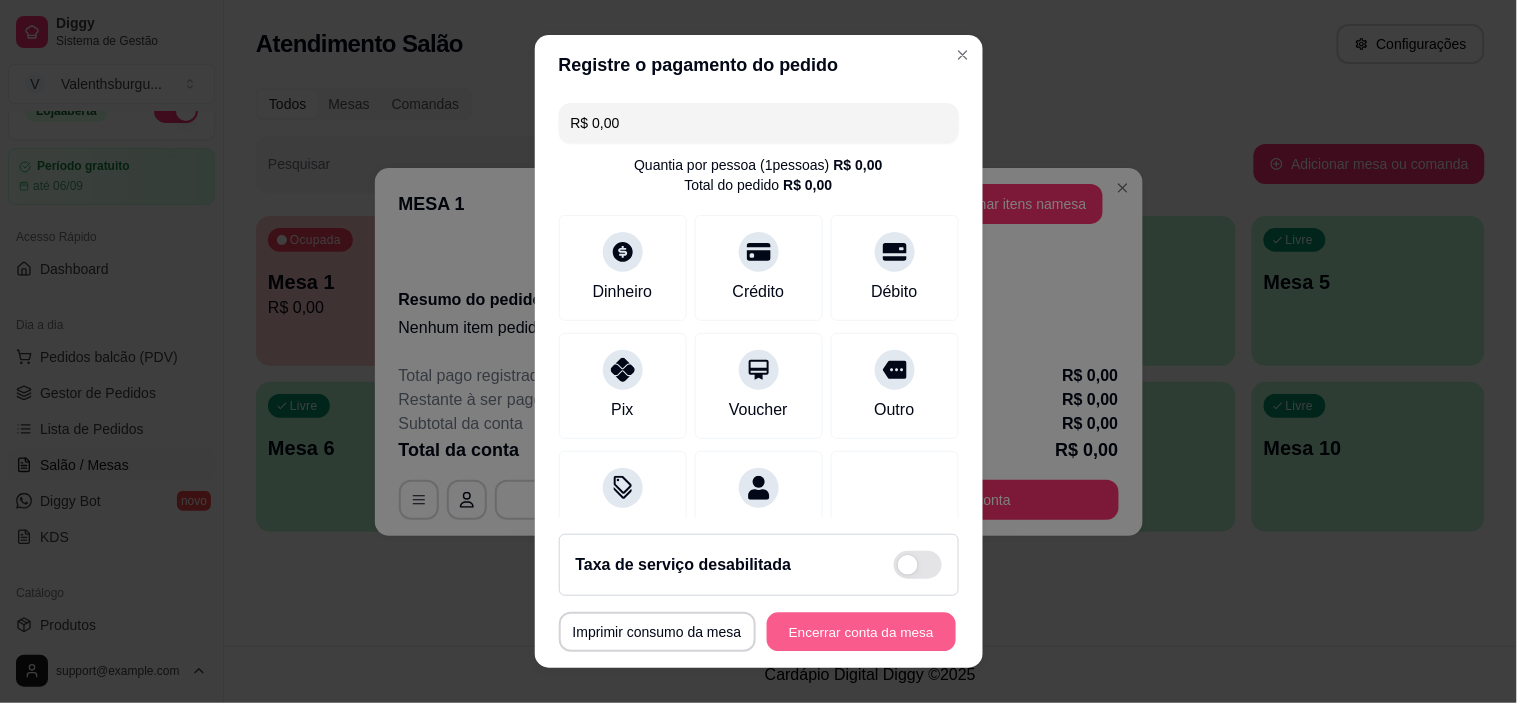 click on "Encerrar conta da mesa" at bounding box center (861, 631) 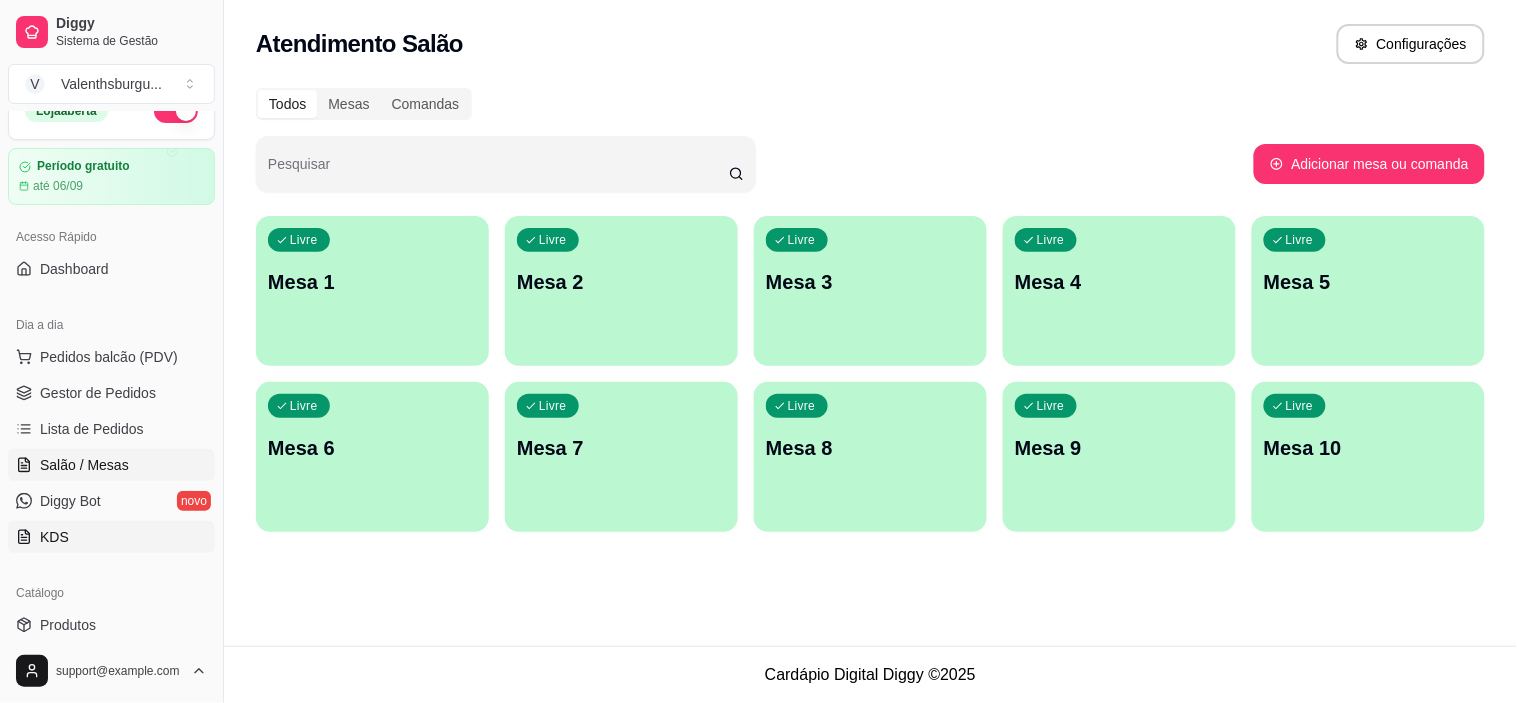 click on "KDS" at bounding box center [111, 537] 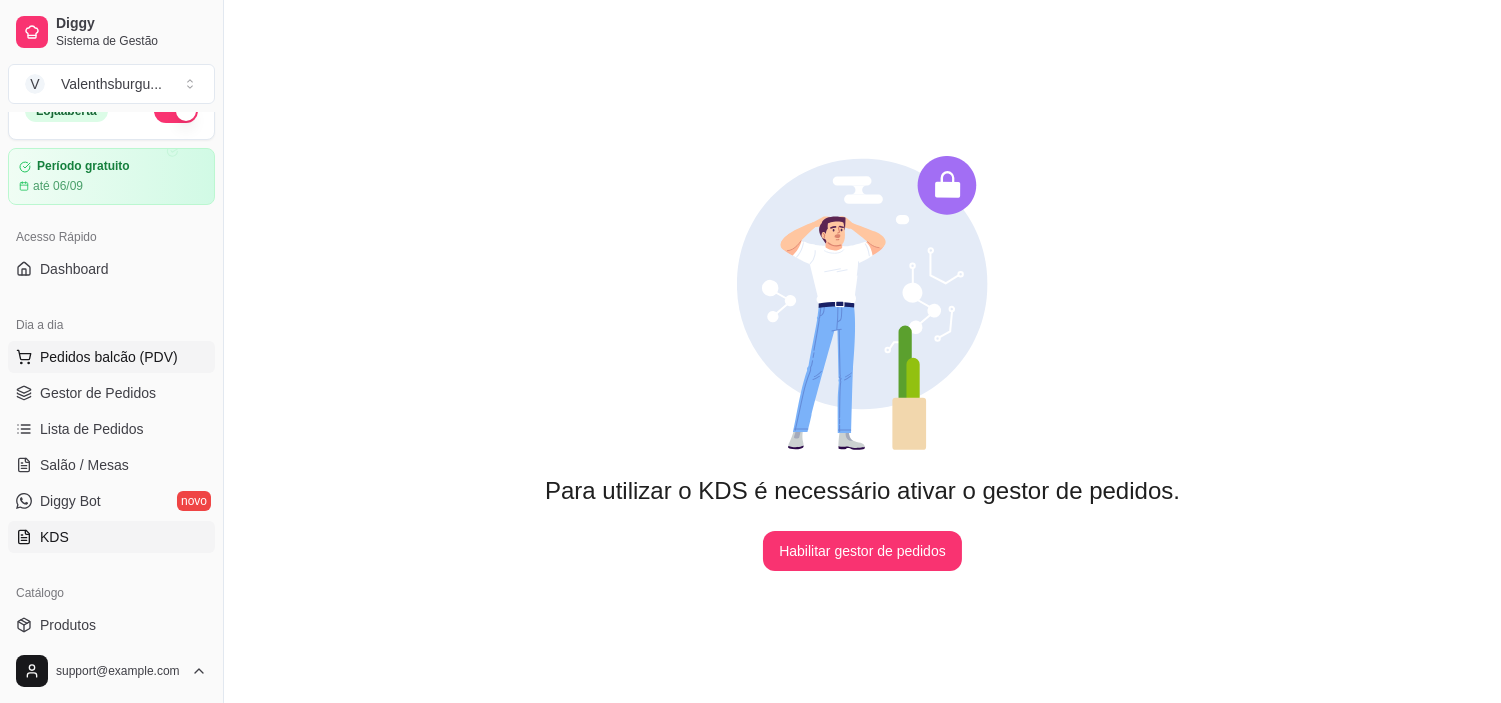 click on "Pedidos balcão (PDV)" at bounding box center (109, 357) 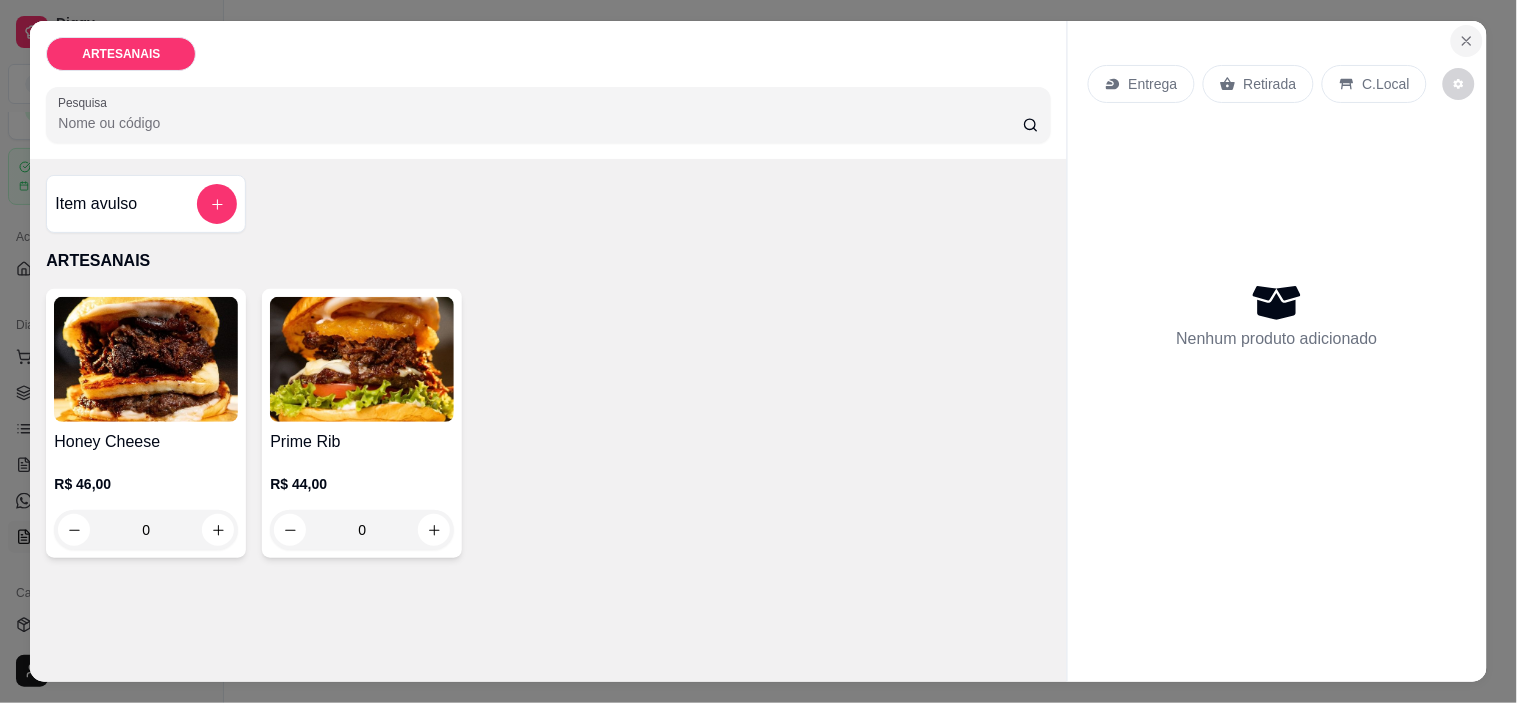 click 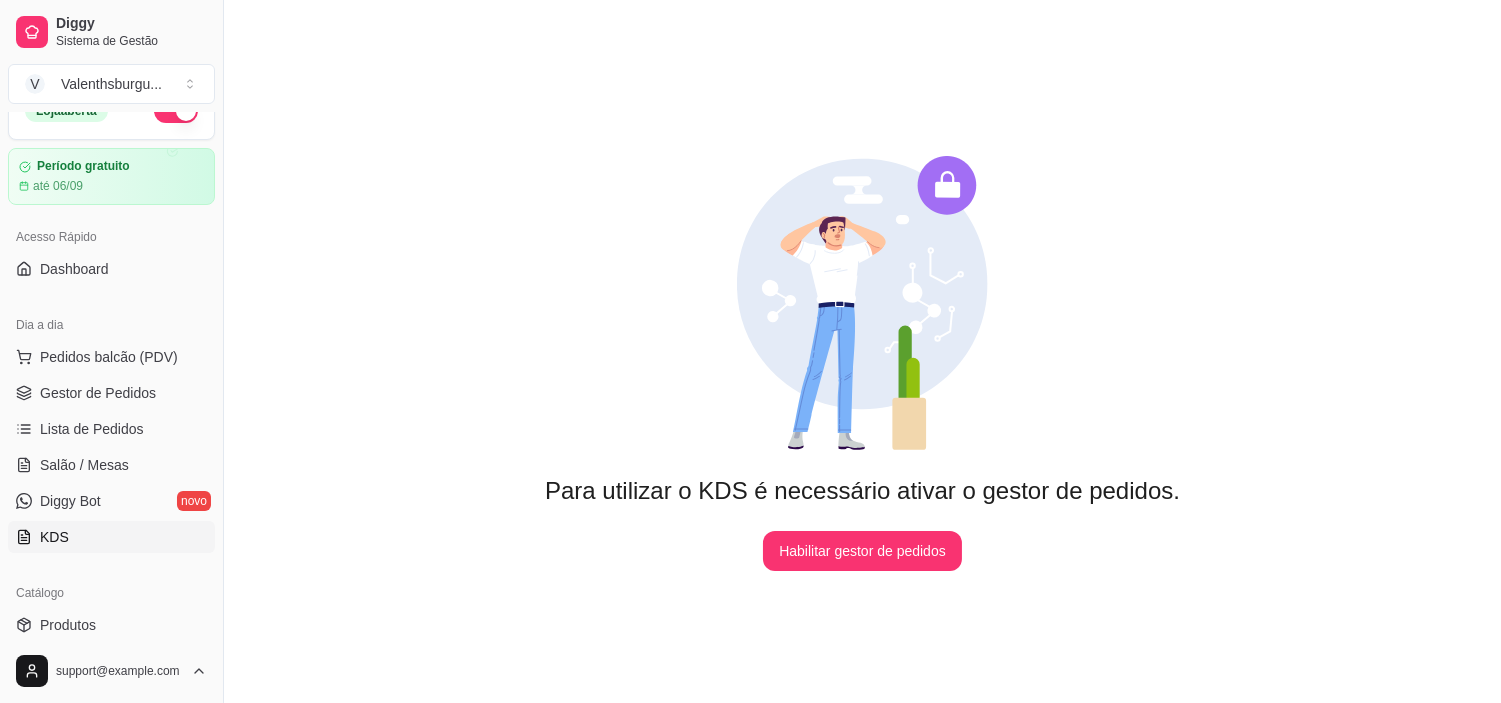 scroll, scrollTop: 0, scrollLeft: 0, axis: both 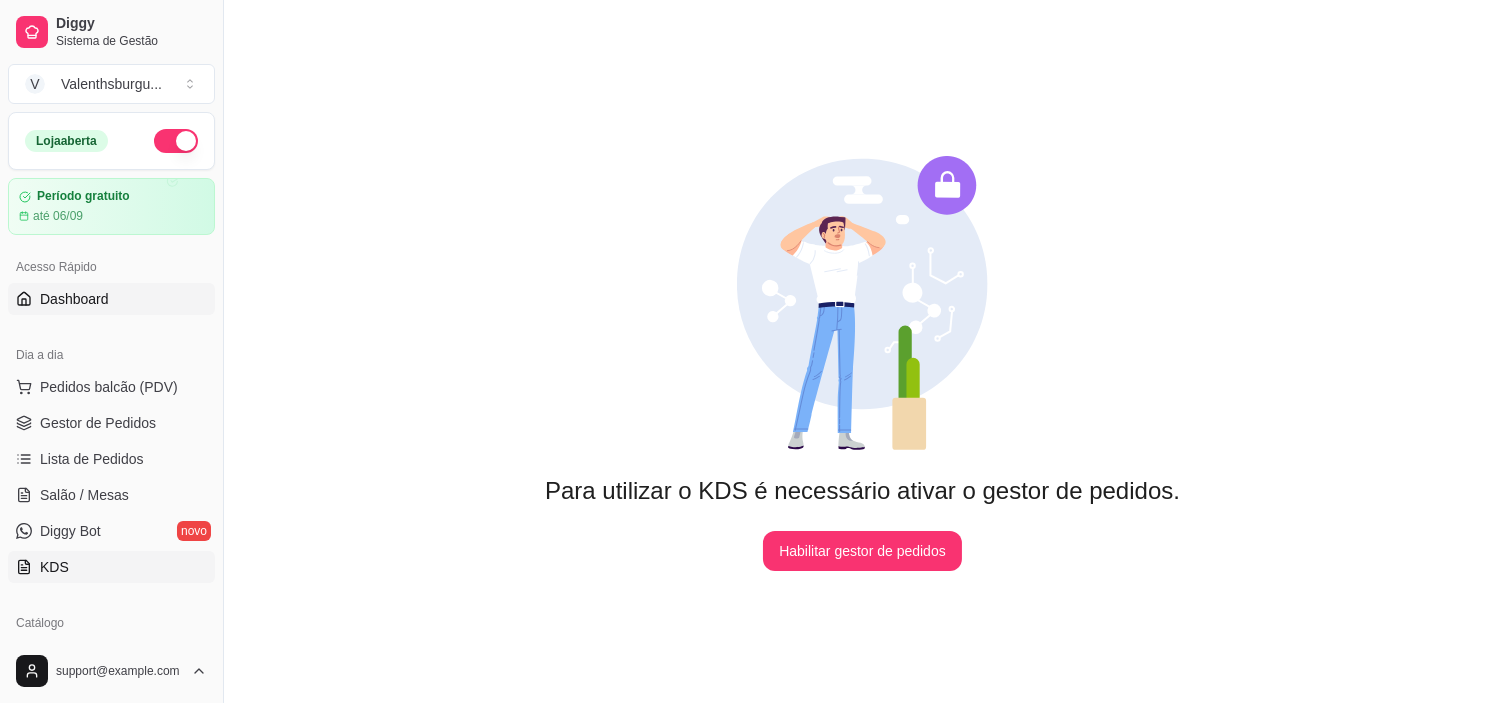 click on "Dashboard" at bounding box center [111, 299] 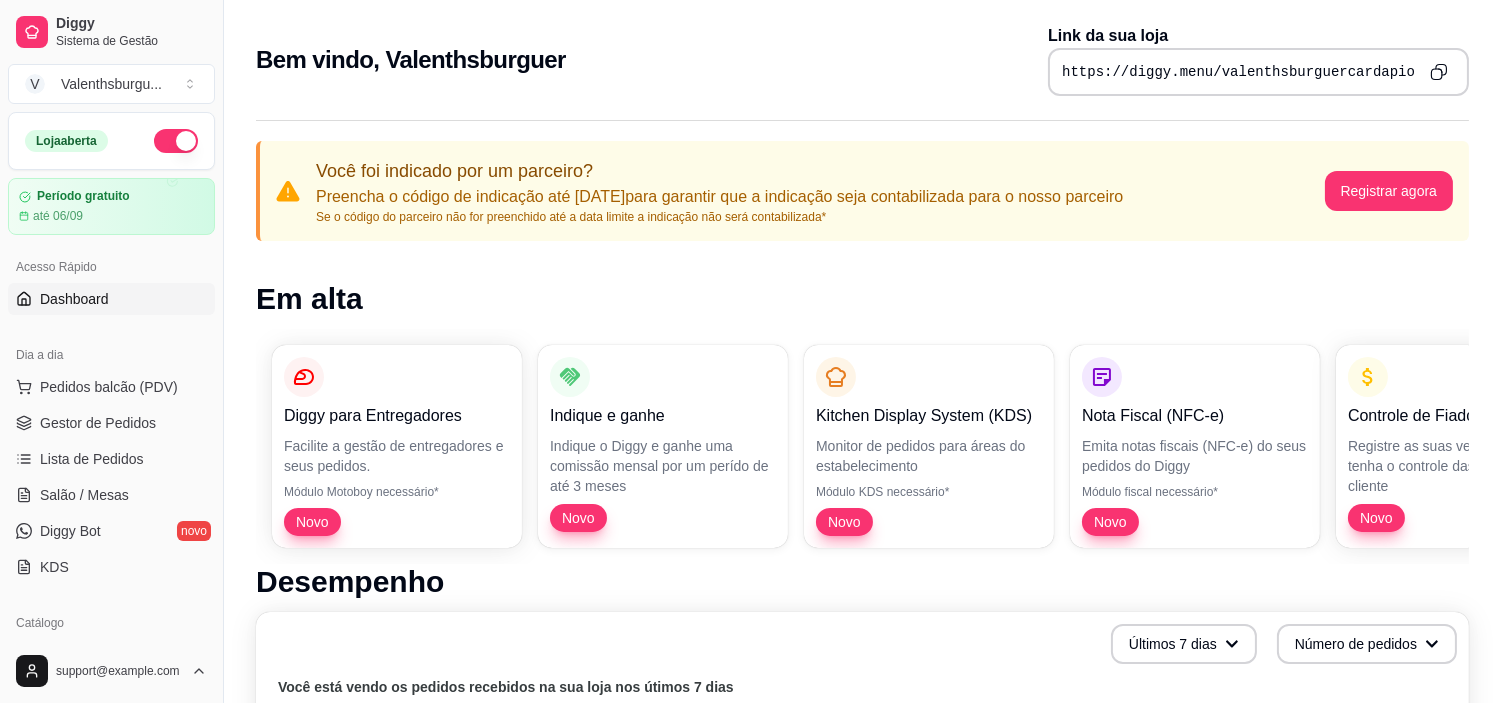 drag, startPoint x: 221, startPoint y: 621, endPoint x: 243, endPoint y: 562, distance: 62.968246 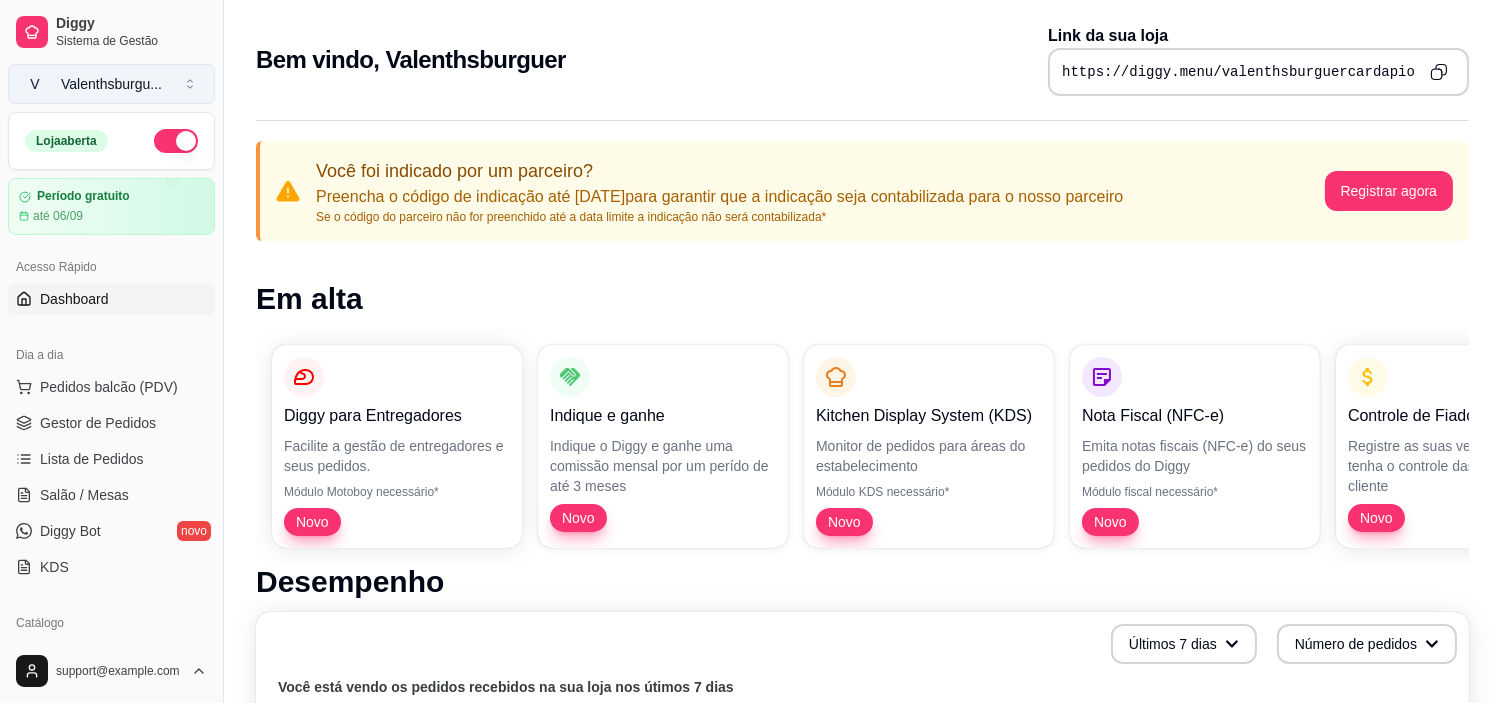 click on "V Valenthsburgu ..." at bounding box center (111, 84) 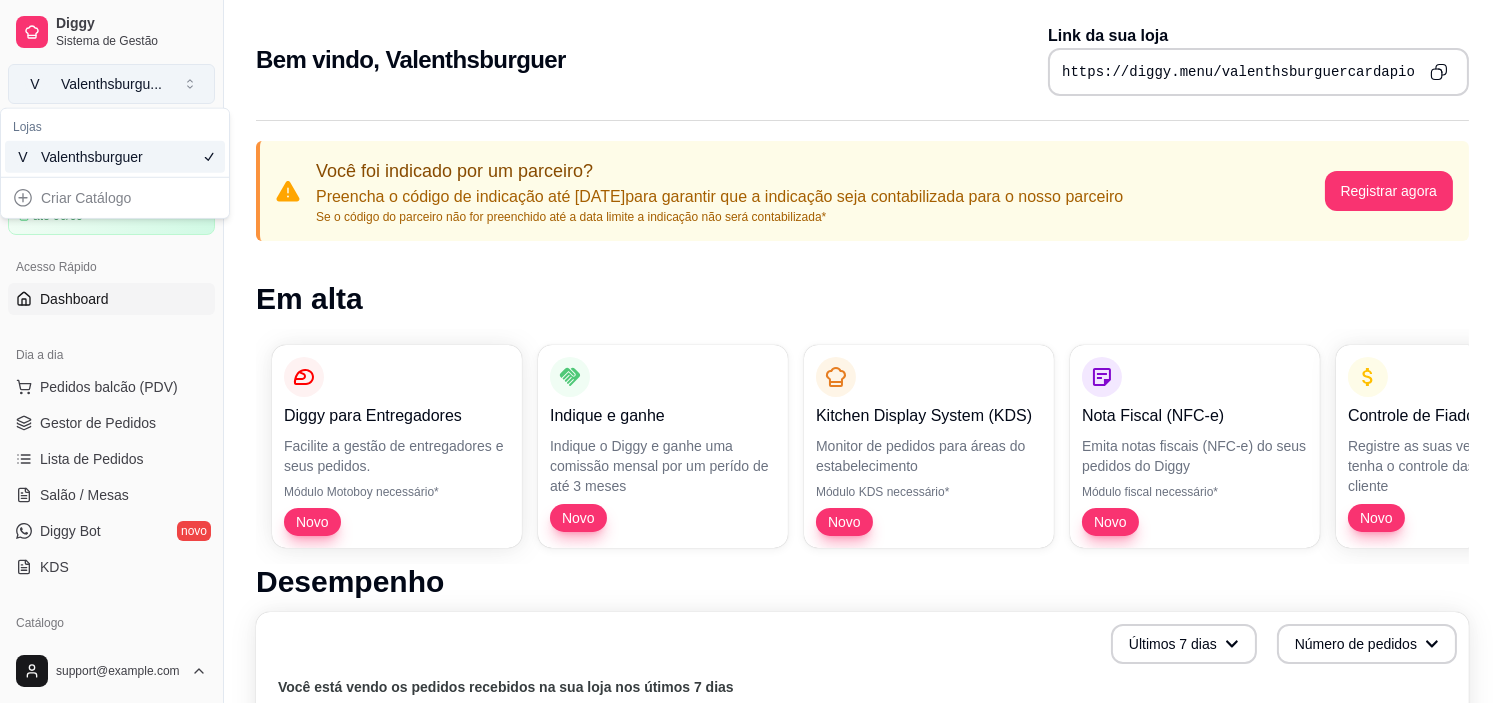 click on "V Valenthsburgu ..." at bounding box center (111, 84) 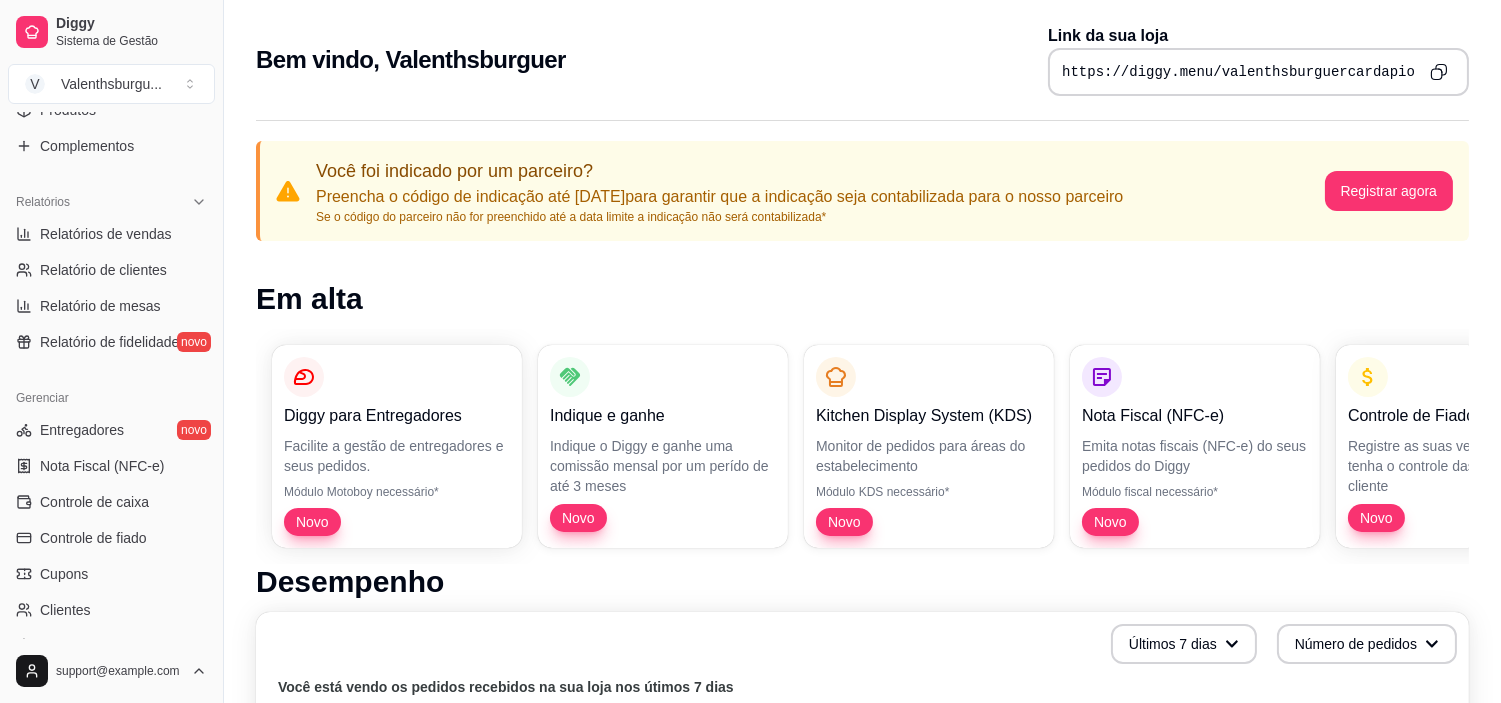 scroll, scrollTop: 551, scrollLeft: 0, axis: vertical 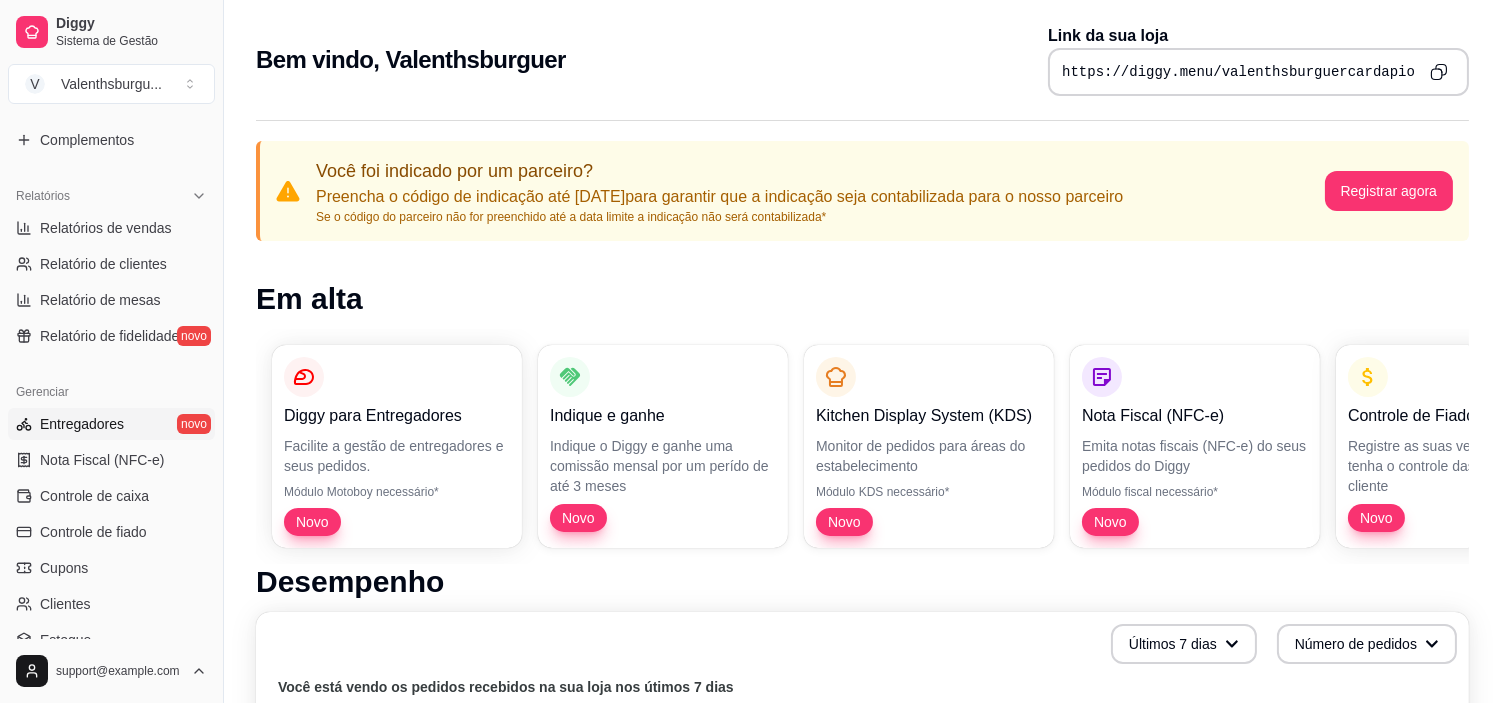 click on "Entregadores" at bounding box center (82, 424) 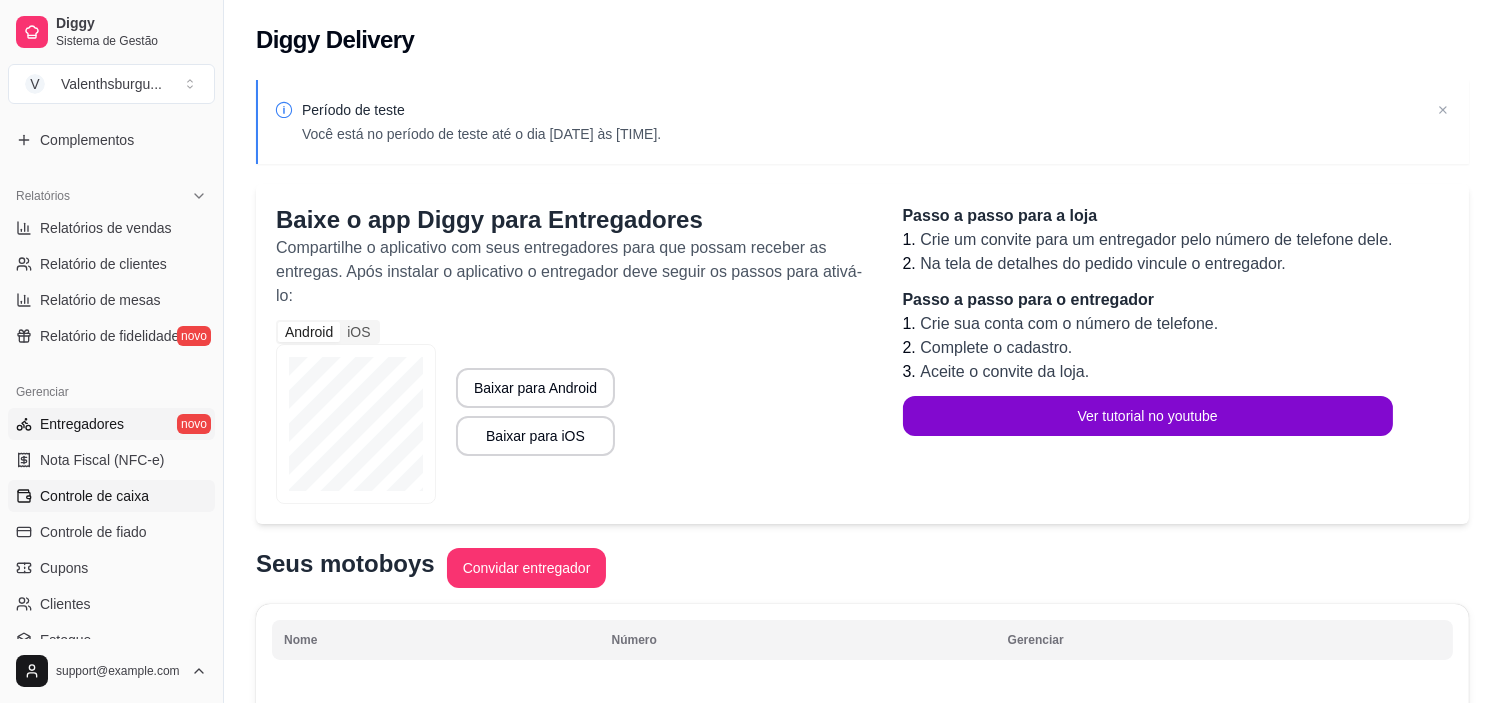 click on "Controle de caixa" at bounding box center [94, 496] 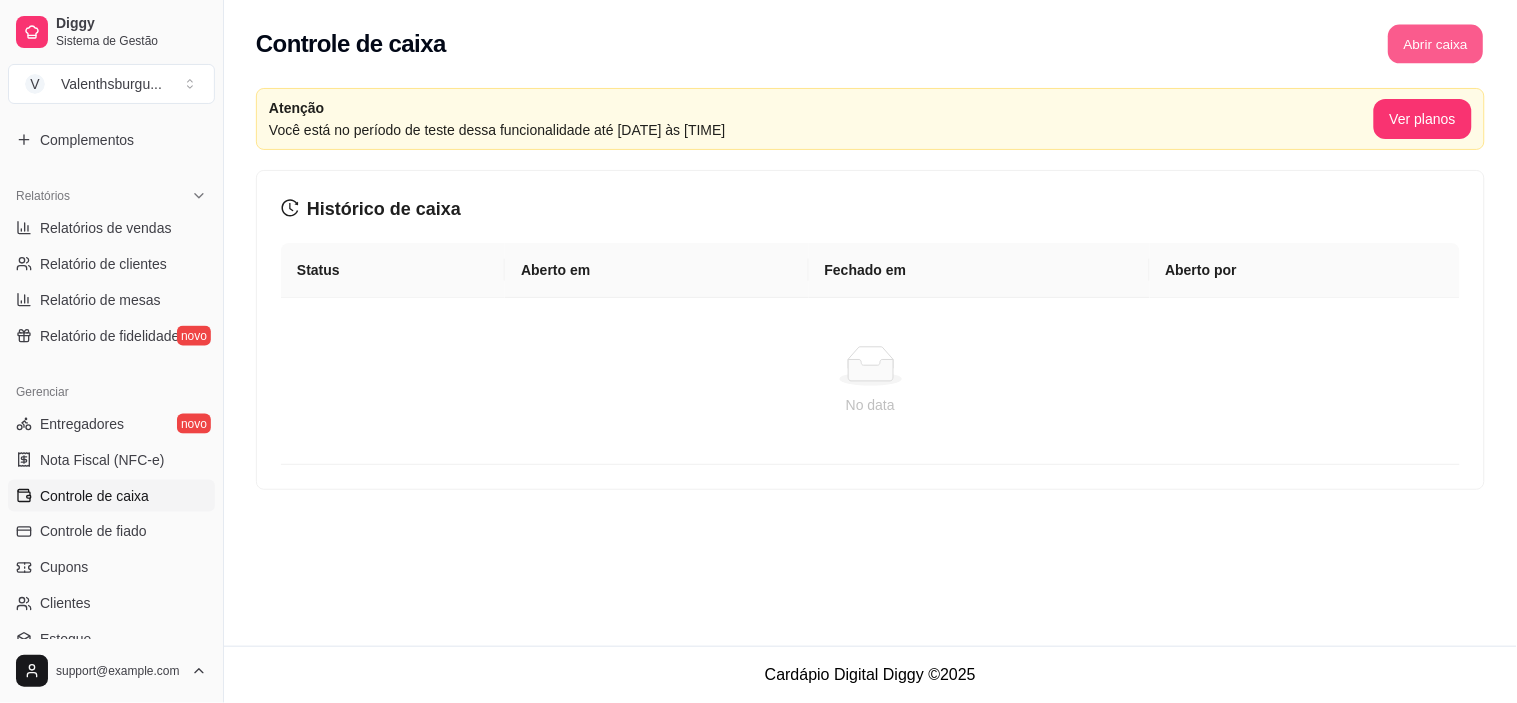 click on "Abrir caixa" at bounding box center [1435, 44] 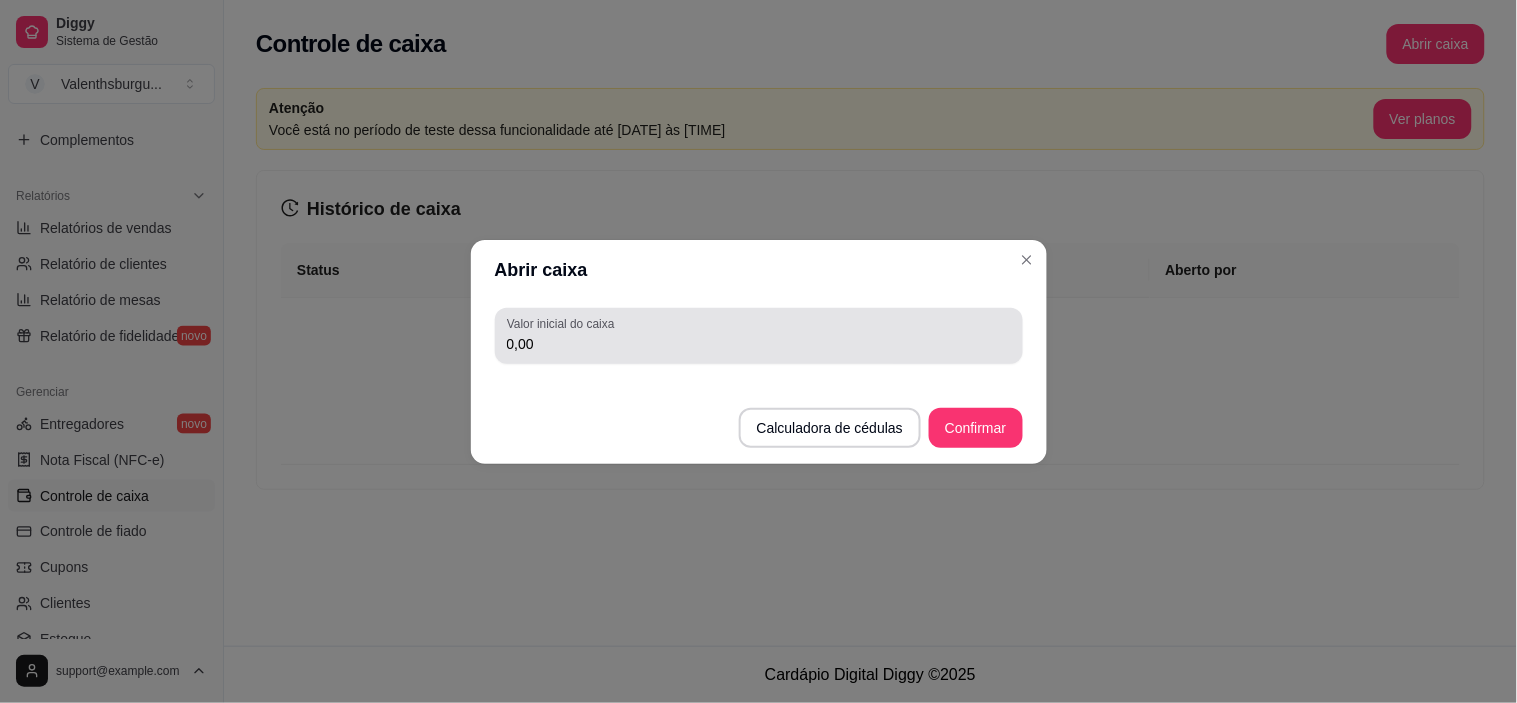 click on "0,00" at bounding box center (759, 336) 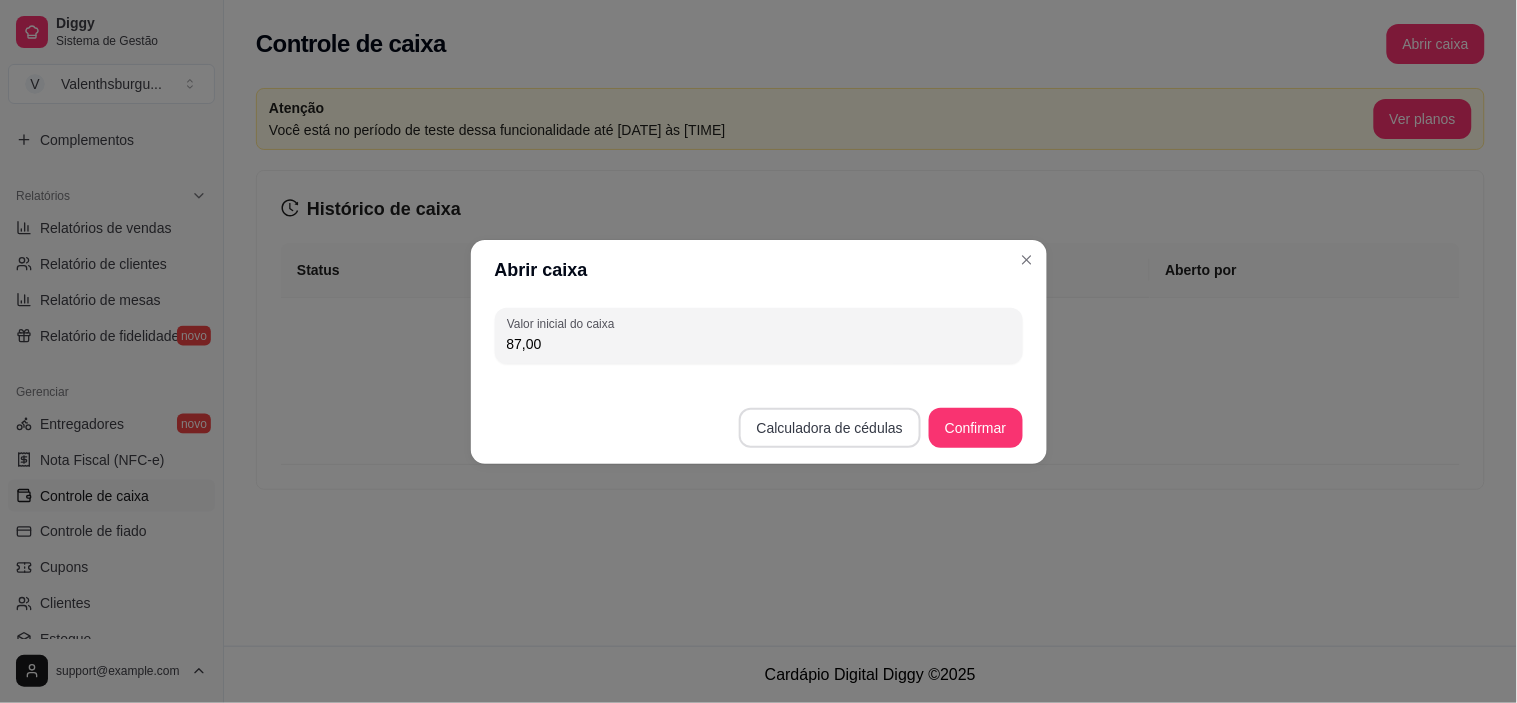 type on "87,00" 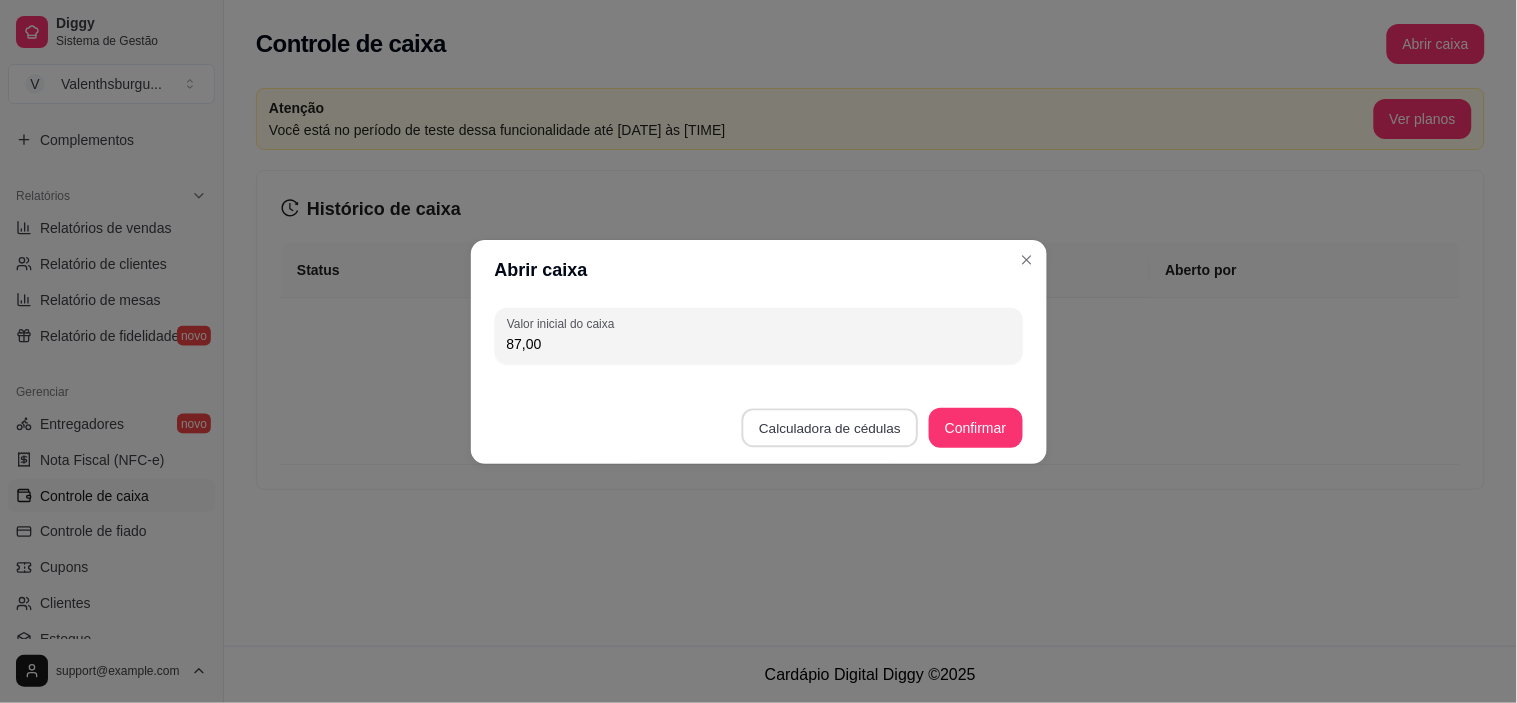 click on "Calculadora de cédulas" at bounding box center (829, 427) 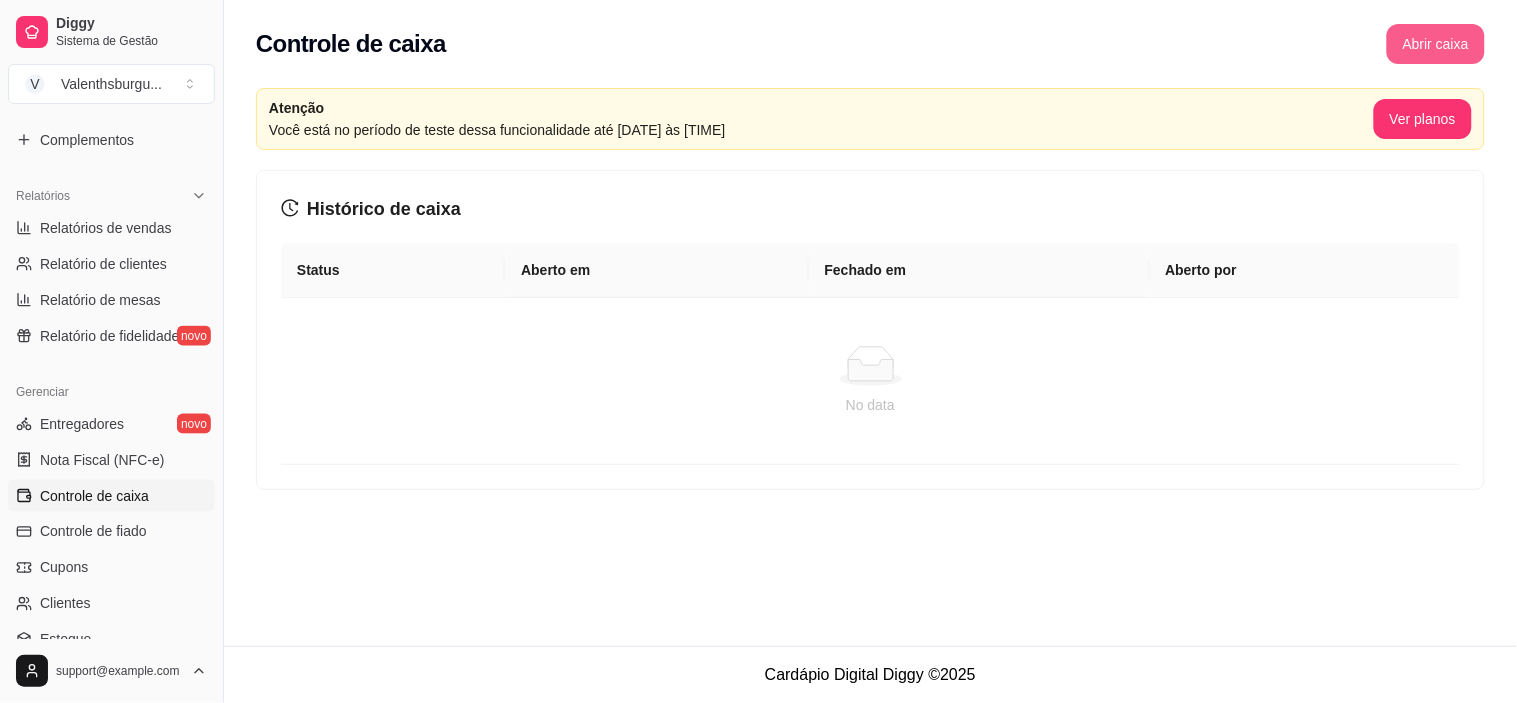 click on "Abrir caixa" at bounding box center [1436, 44] 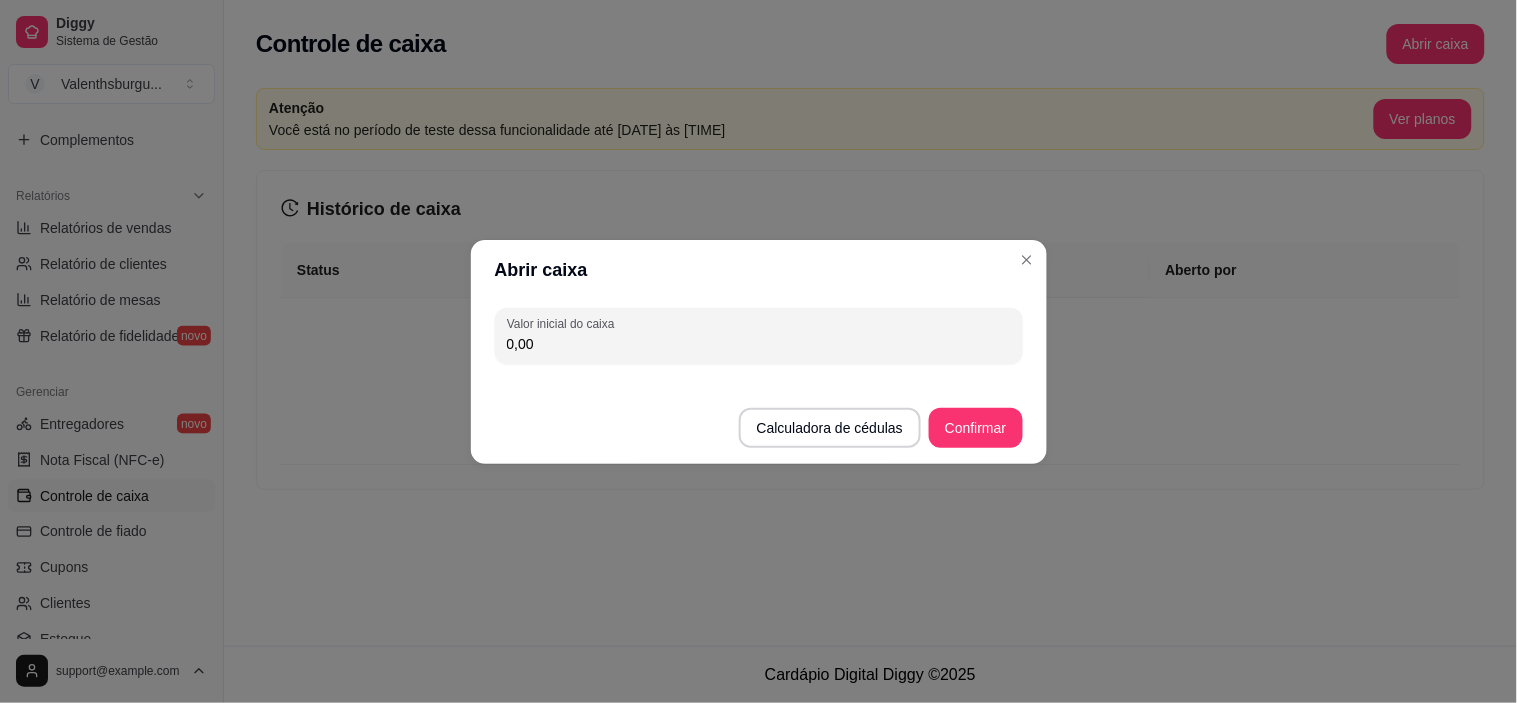 click on "0,00" at bounding box center [759, 344] 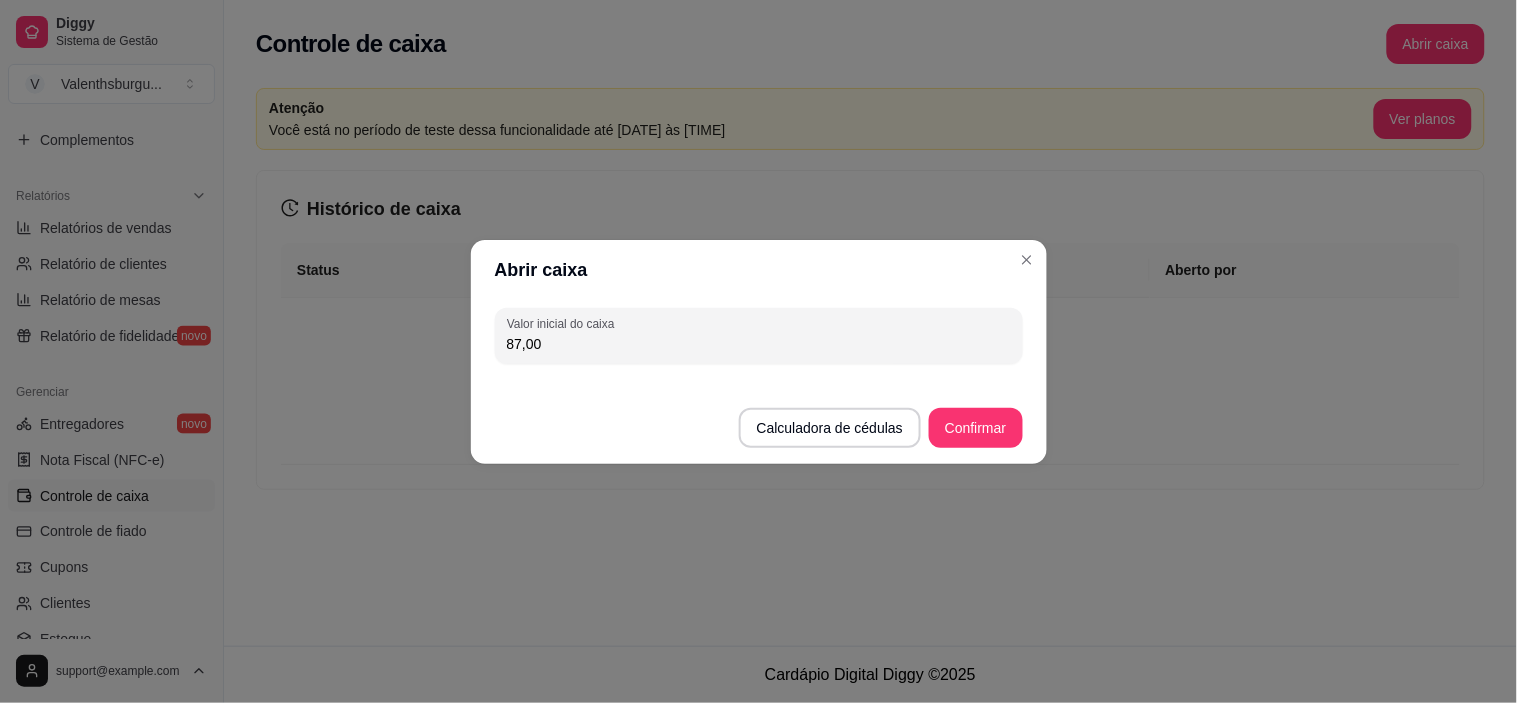 type on "87,00" 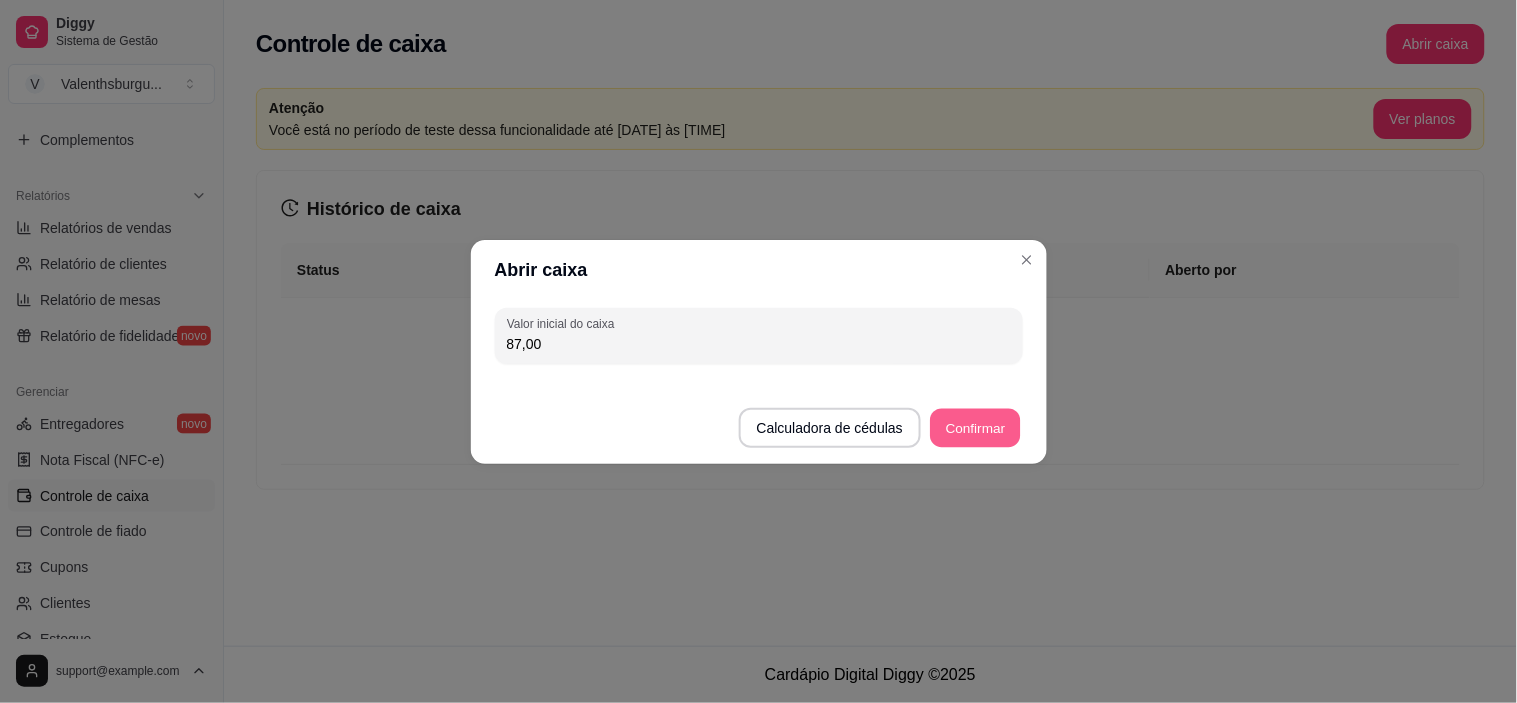 click on "Confirmar" at bounding box center (975, 427) 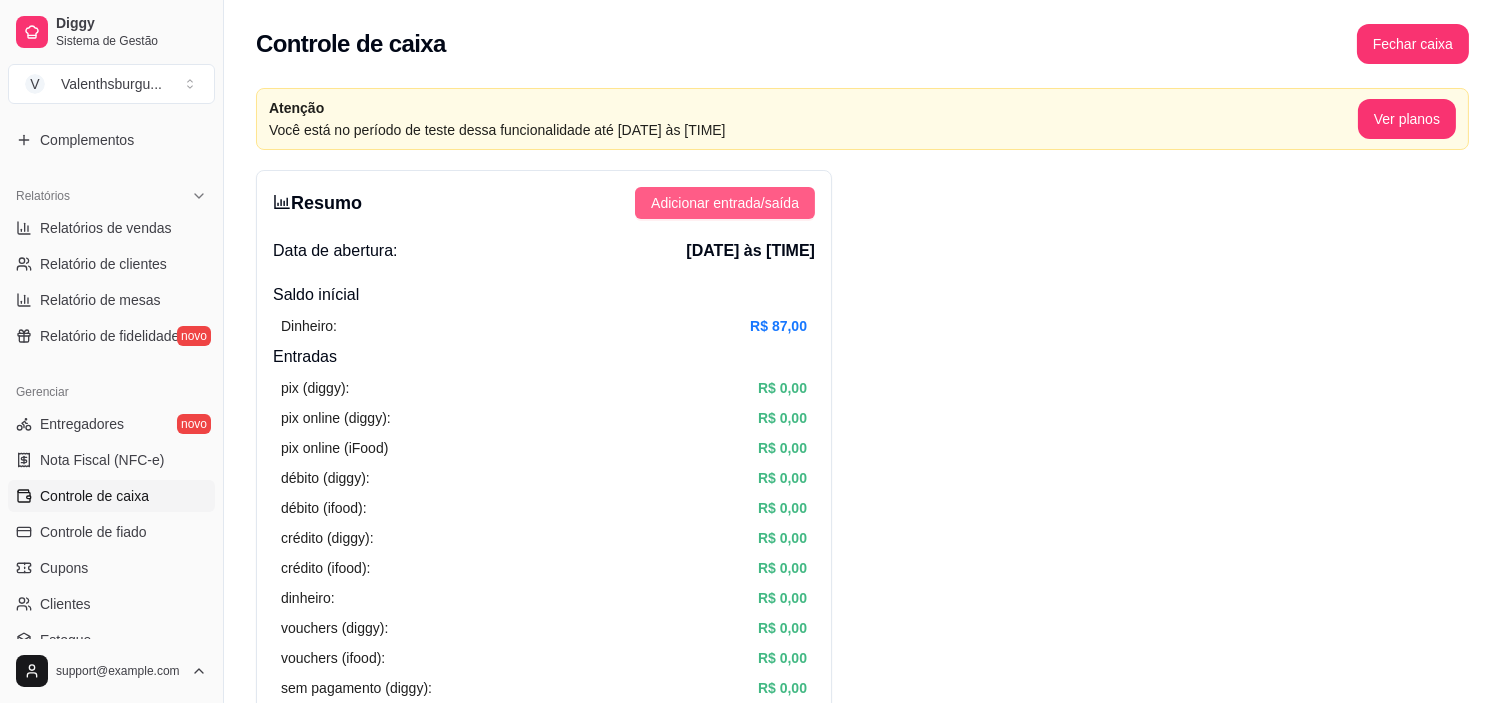 click on "Adicionar entrada/saída" at bounding box center [725, 203] 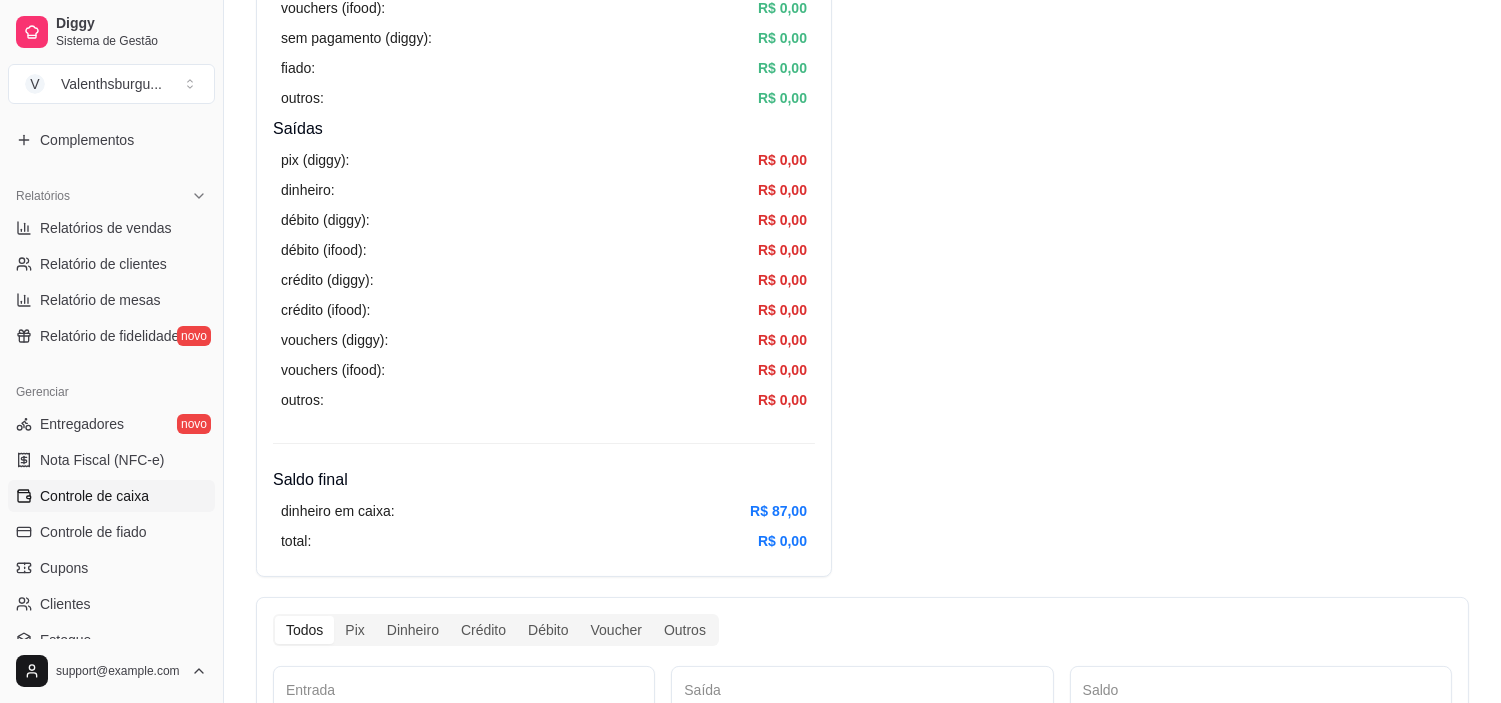 scroll, scrollTop: 234, scrollLeft: 0, axis: vertical 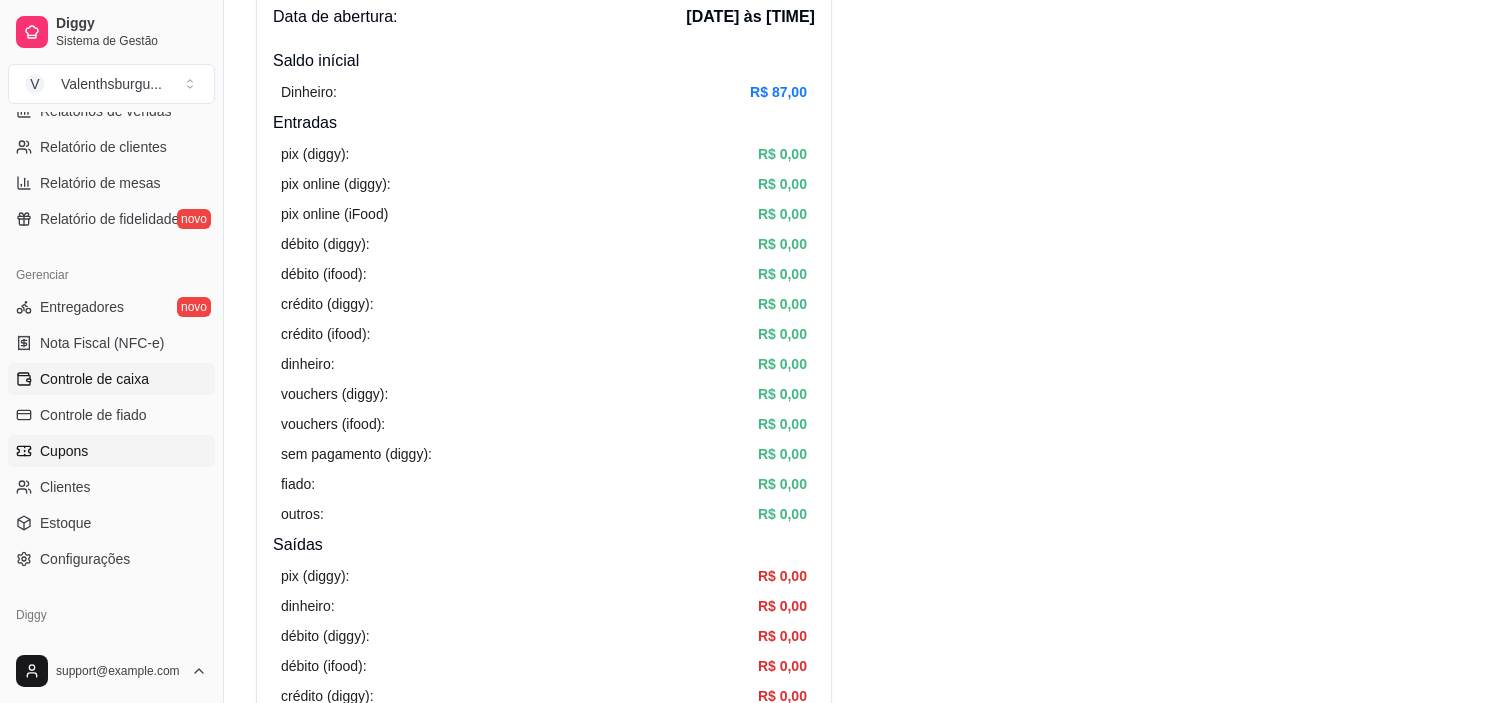 click on "Cupons" at bounding box center (64, 451) 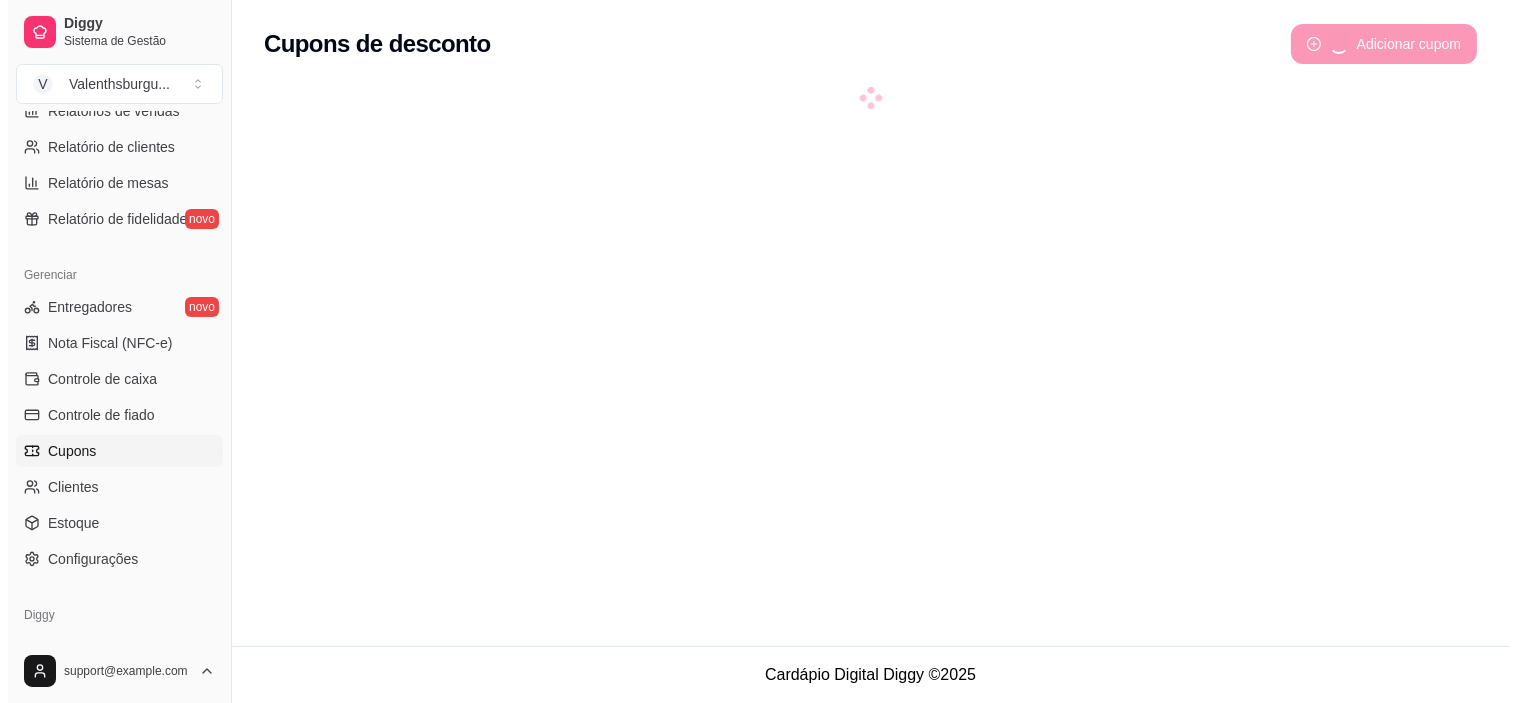 scroll, scrollTop: 0, scrollLeft: 0, axis: both 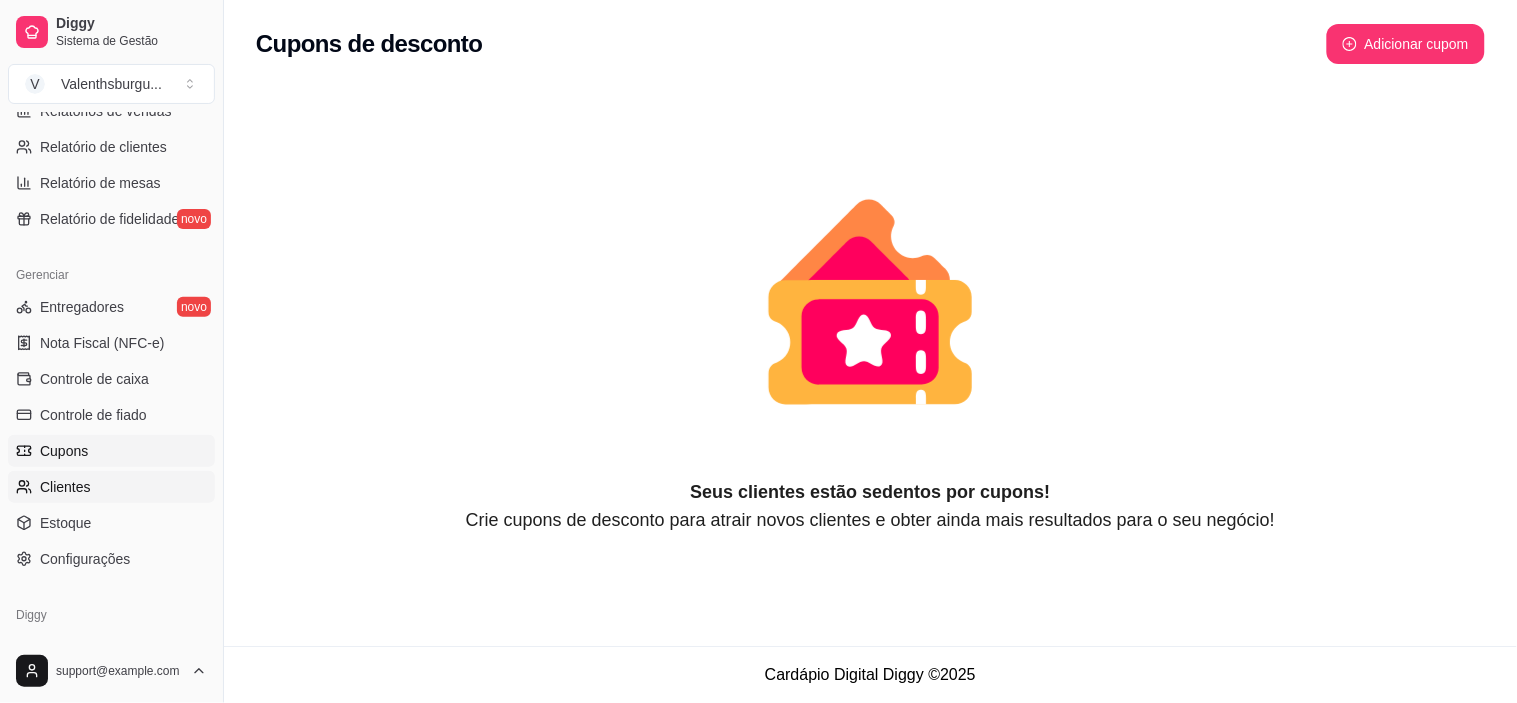 click on "Clientes" at bounding box center (111, 487) 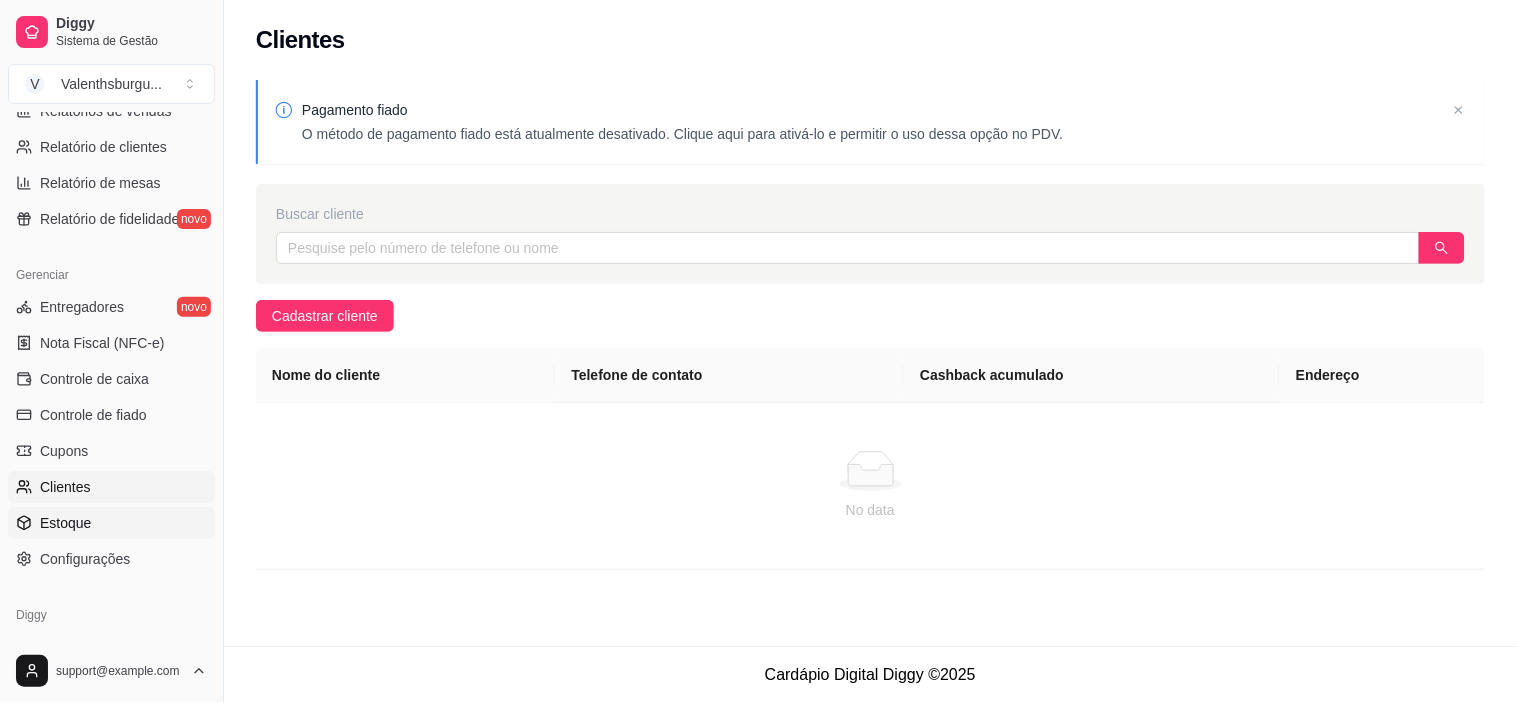 click on "Estoque" at bounding box center [111, 523] 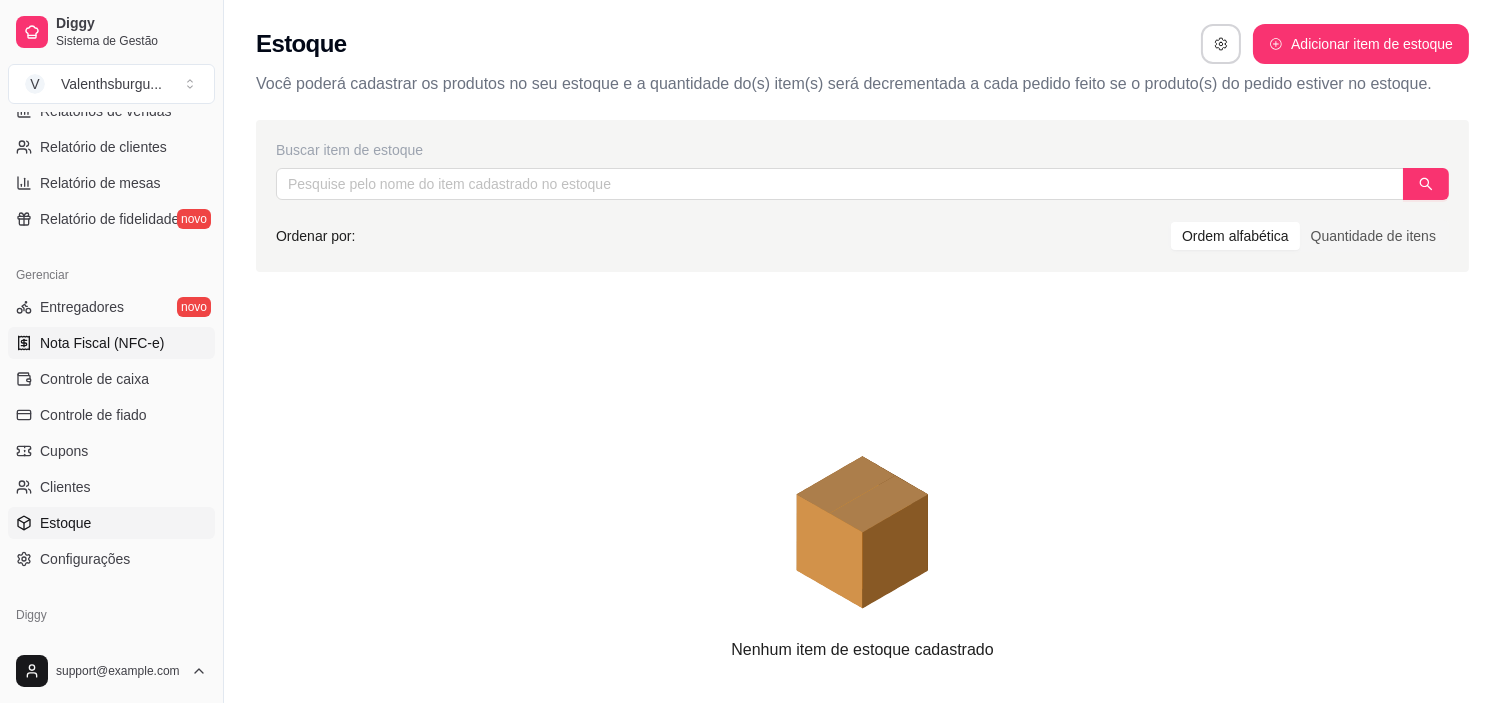 click on "Nota Fiscal (NFC-e)" at bounding box center (102, 343) 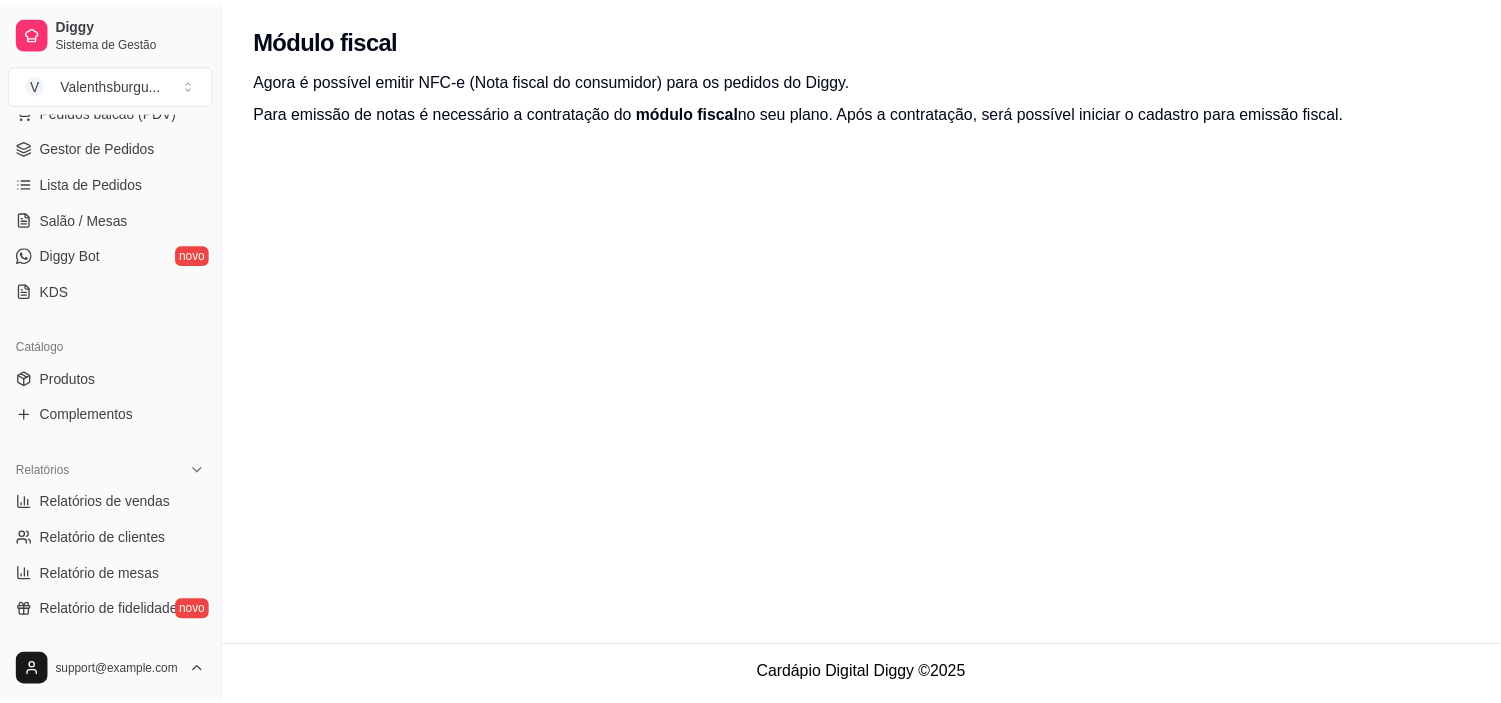 scroll, scrollTop: 0, scrollLeft: 0, axis: both 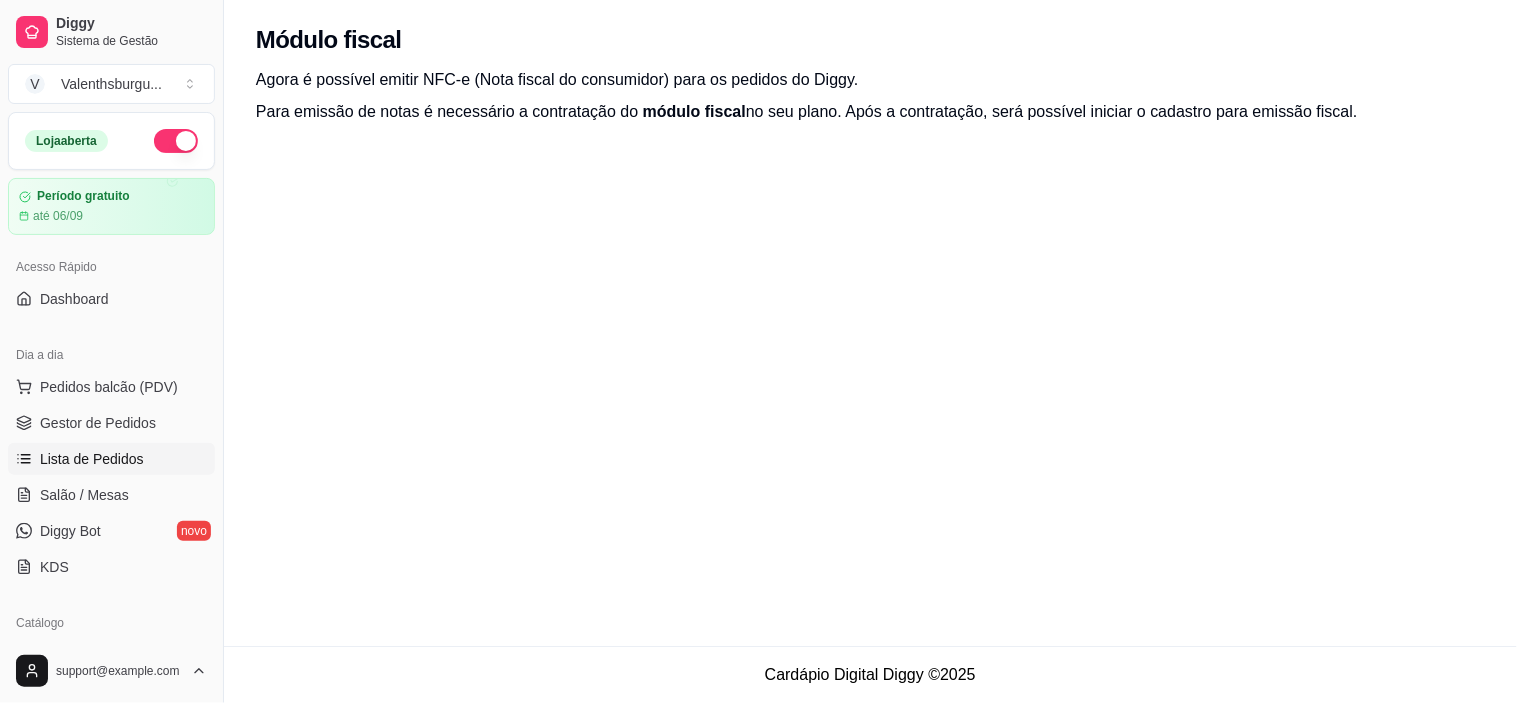 click on "Lista de Pedidos" at bounding box center (92, 459) 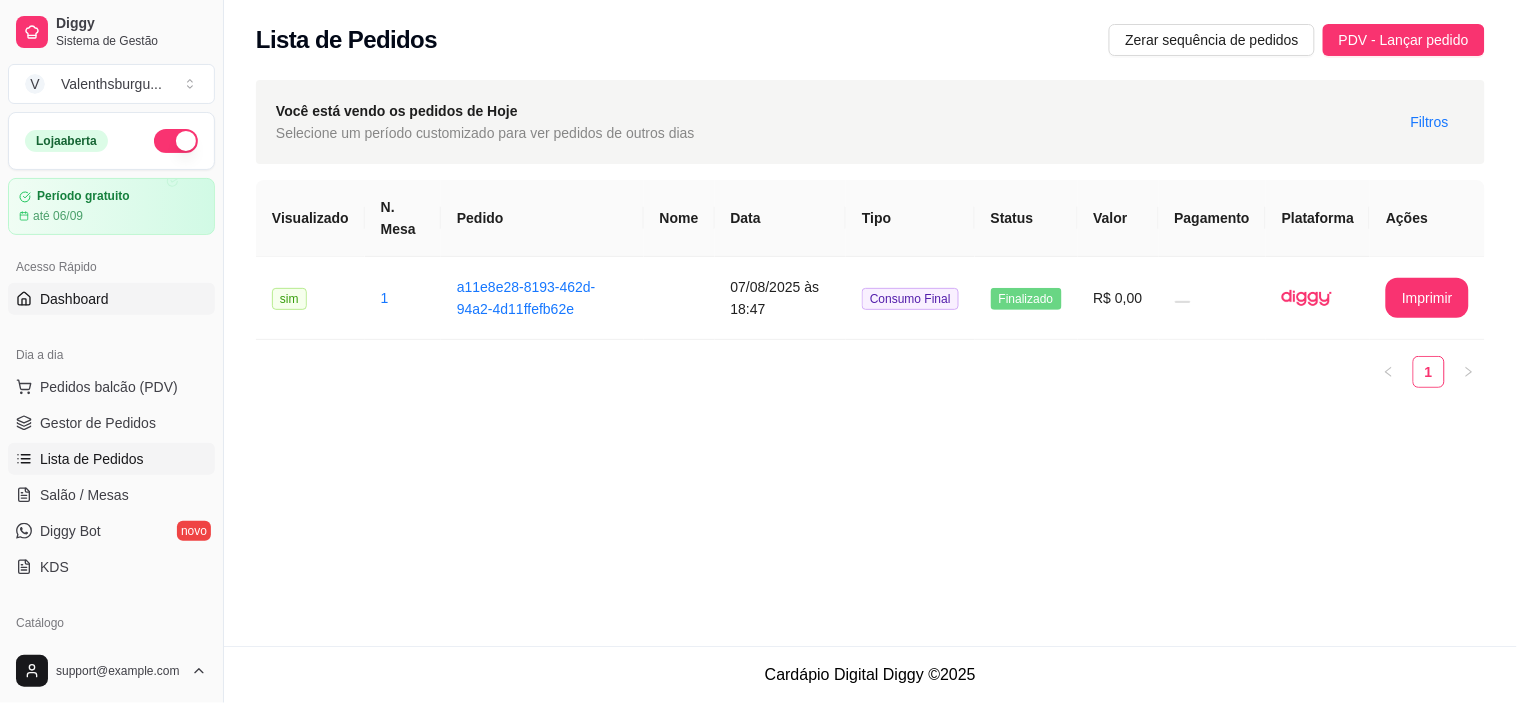 click on "Dashboard" at bounding box center [74, 299] 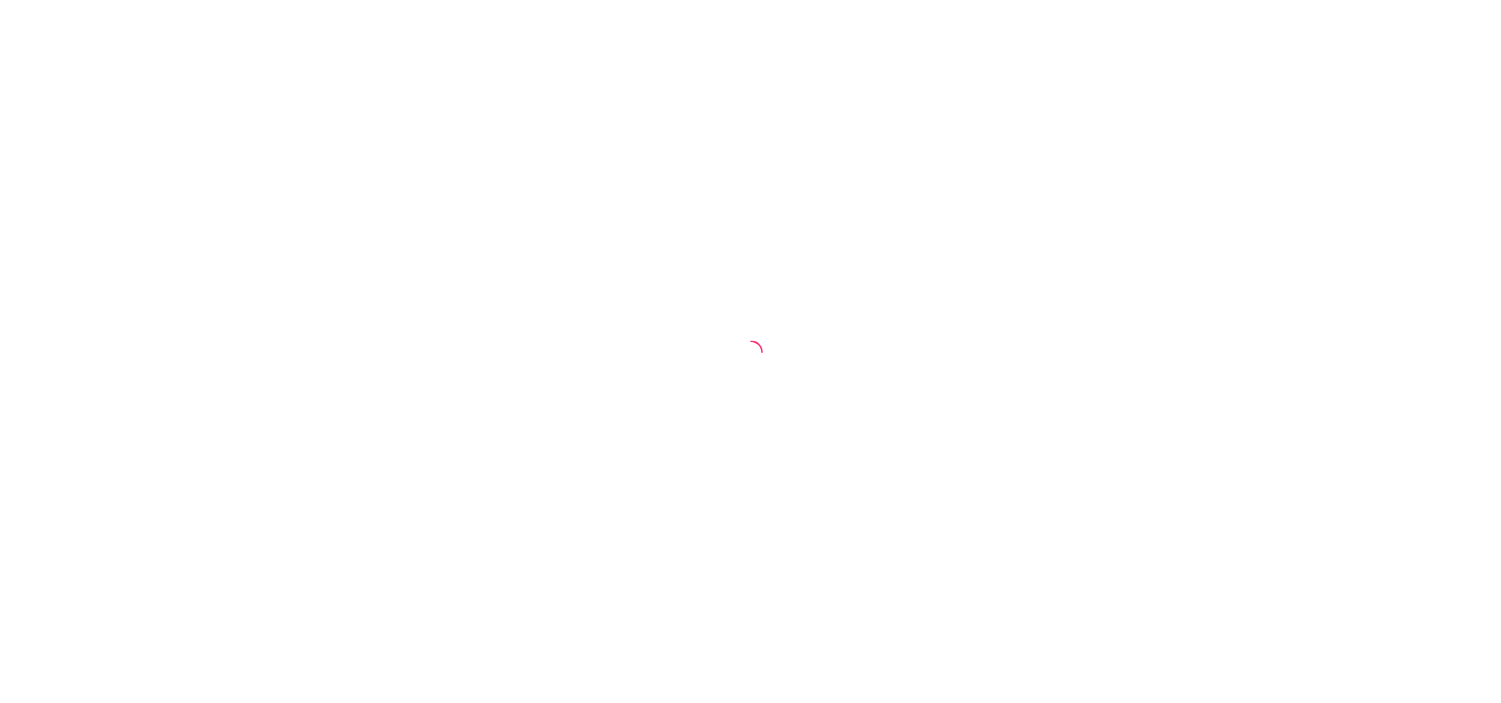 scroll, scrollTop: 0, scrollLeft: 0, axis: both 